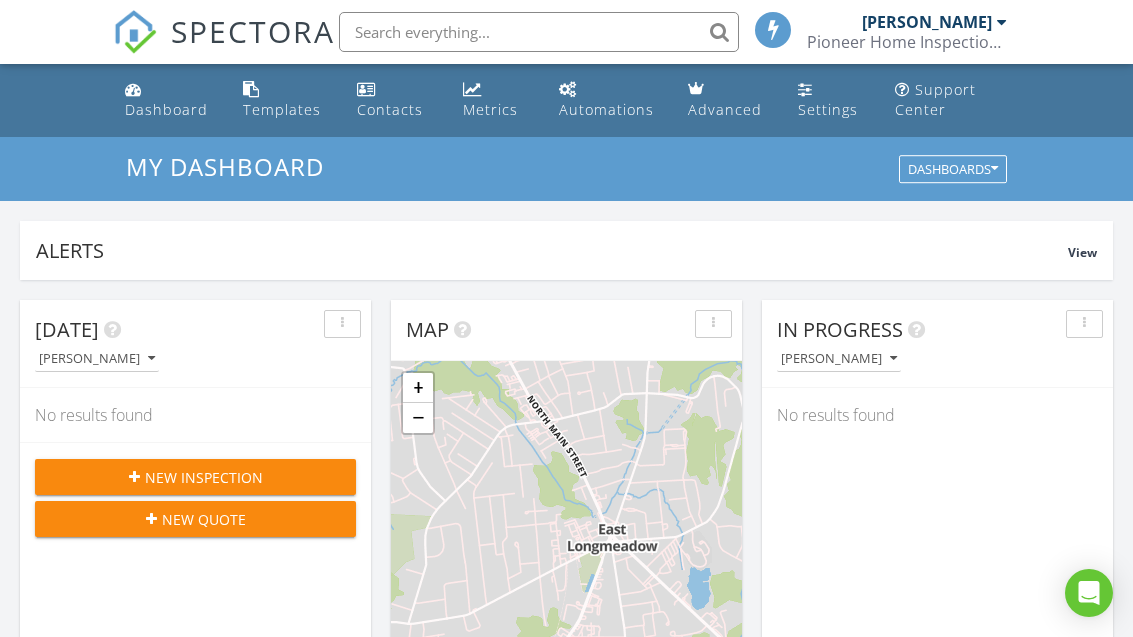 scroll, scrollTop: 1536, scrollLeft: 0, axis: vertical 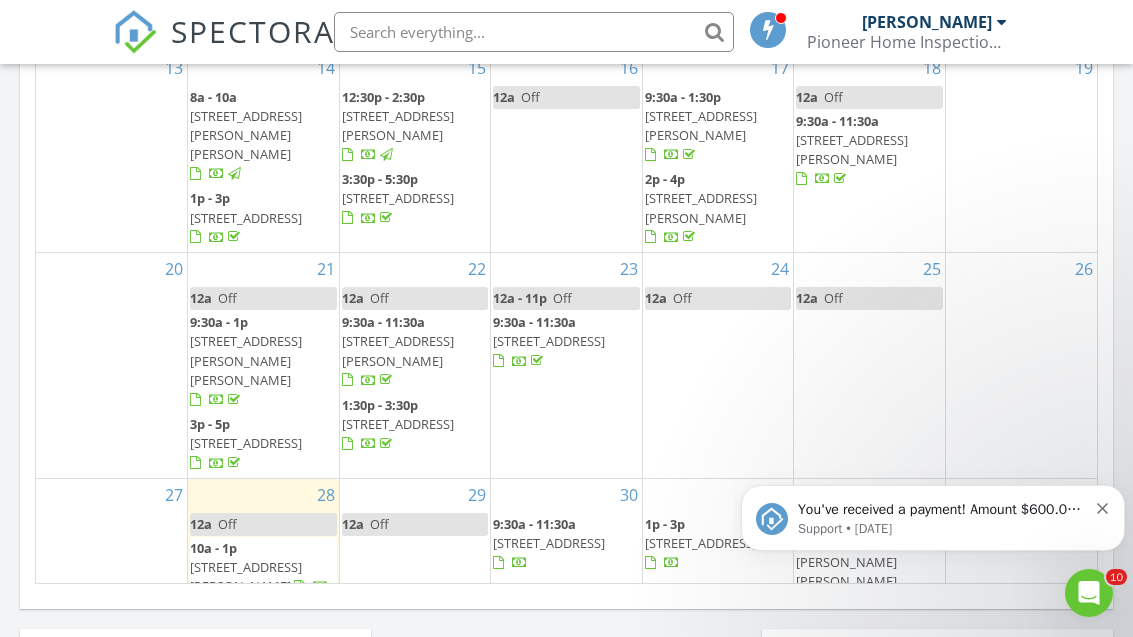 click on "You've received a payment!  Amount  $600.00  Fee  $16.80  Net  $583.20  Transaction #  pi_3Rp77vK7snlDGpRF1QWfxvWx  Inspection  15 Berwick Terrace, Longmeadow, MA 01106 Payouts to your bank or debit card occur on a daily basis. Each payment usually takes two business days to process. You can view your pending payout amount here. If you have any questions reach out on our chat bubble at app.spectora.com. Support • 1d ago" at bounding box center (933, 518) 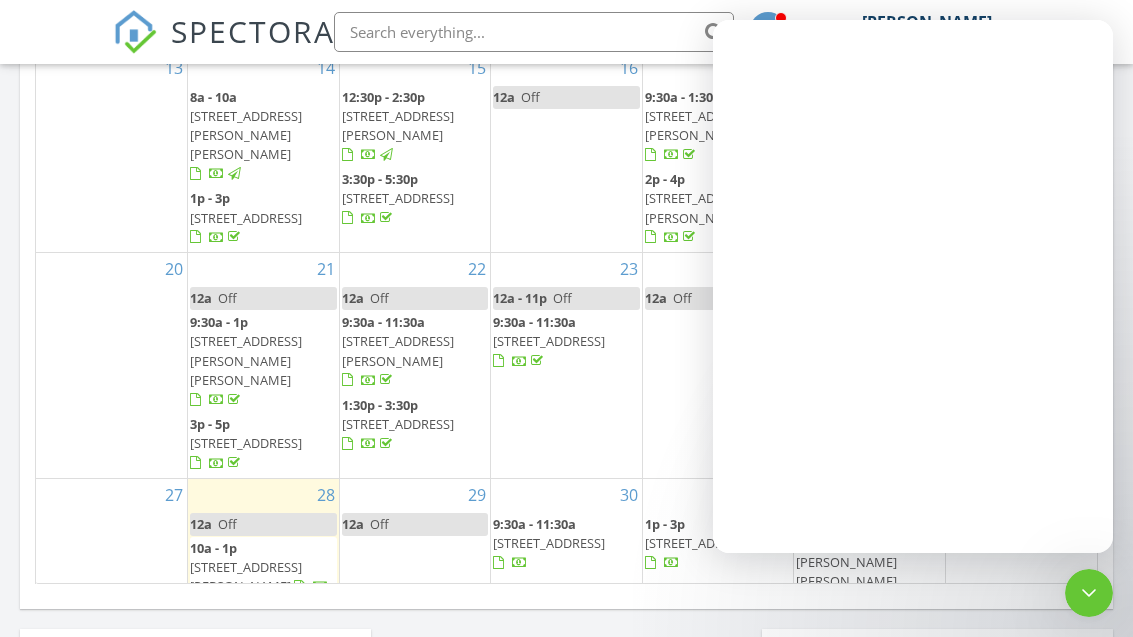 scroll, scrollTop: 0, scrollLeft: 0, axis: both 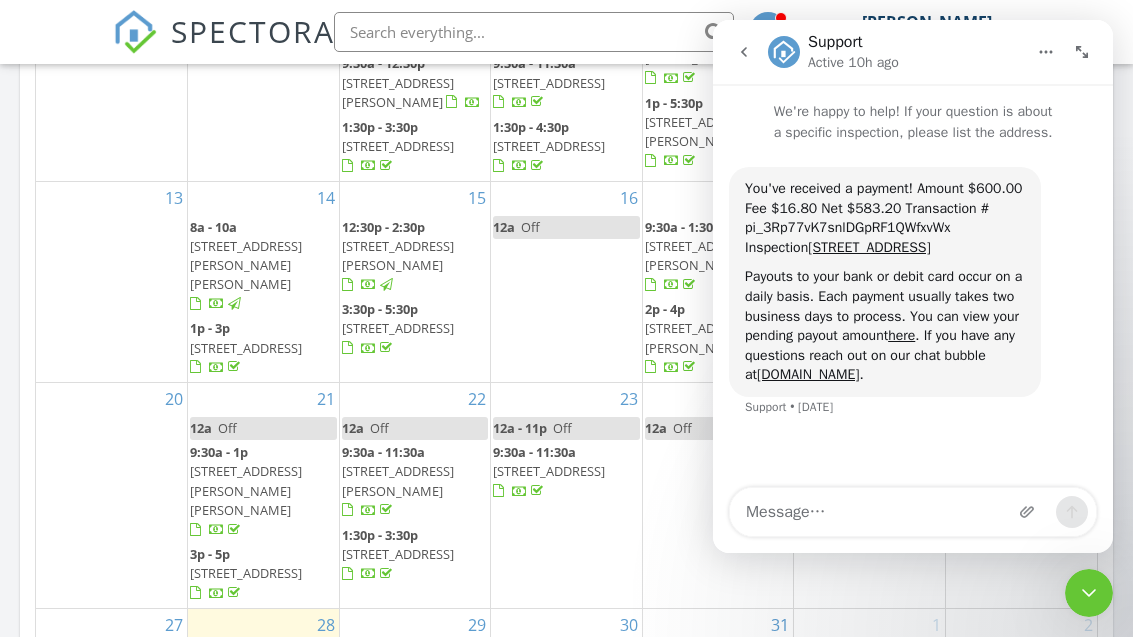 click 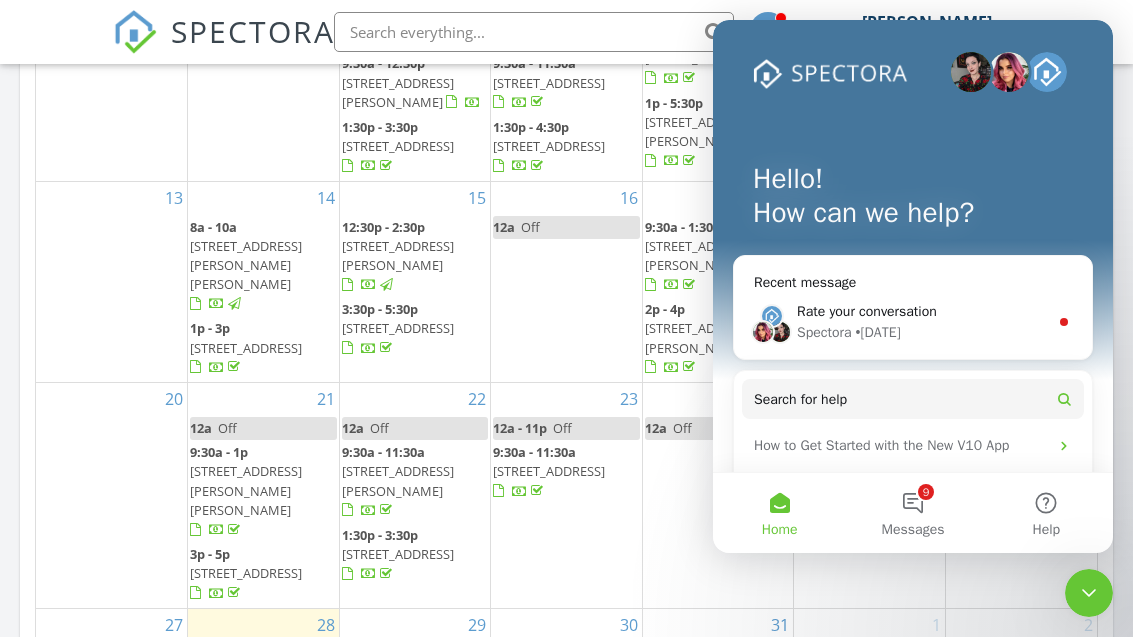 click at bounding box center (1089, 593) 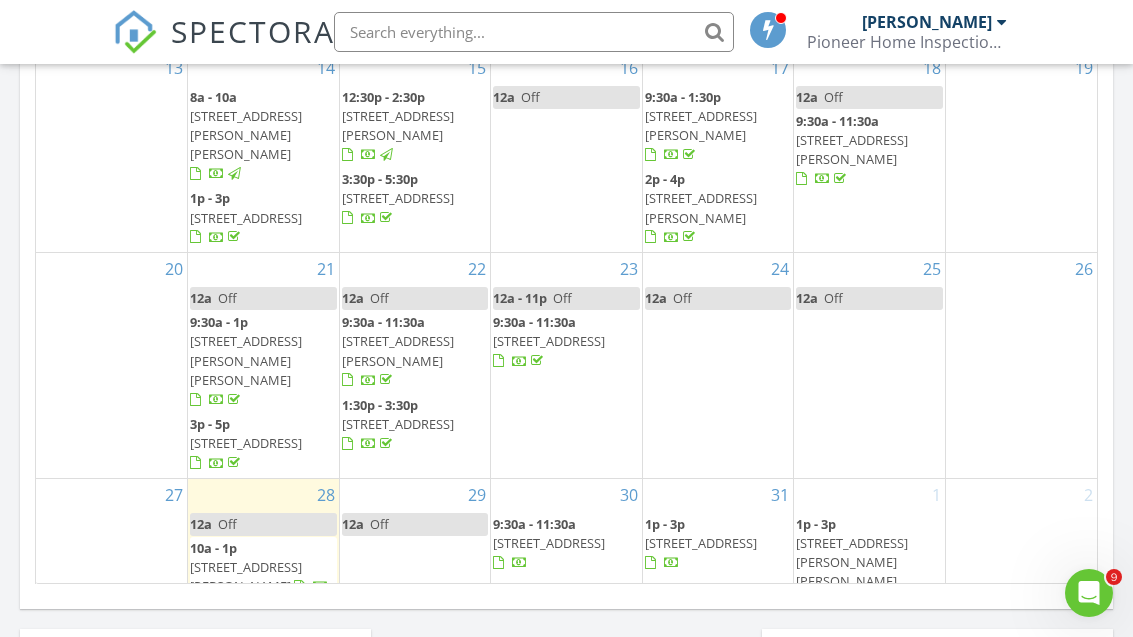 scroll, scrollTop: 0, scrollLeft: 0, axis: both 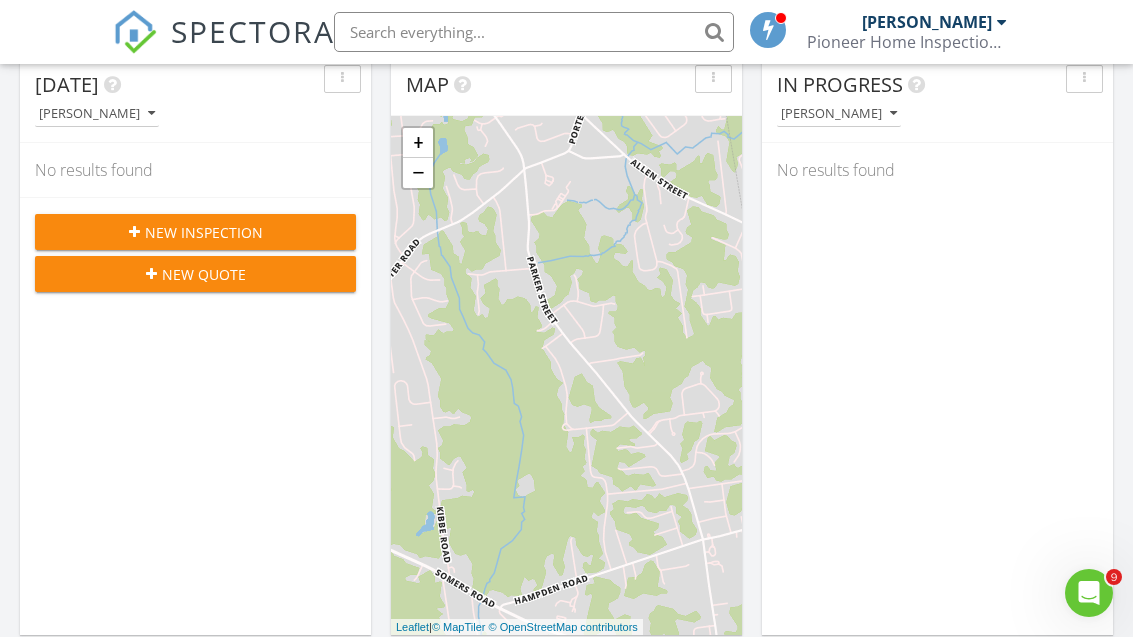 click at bounding box center (134, 232) 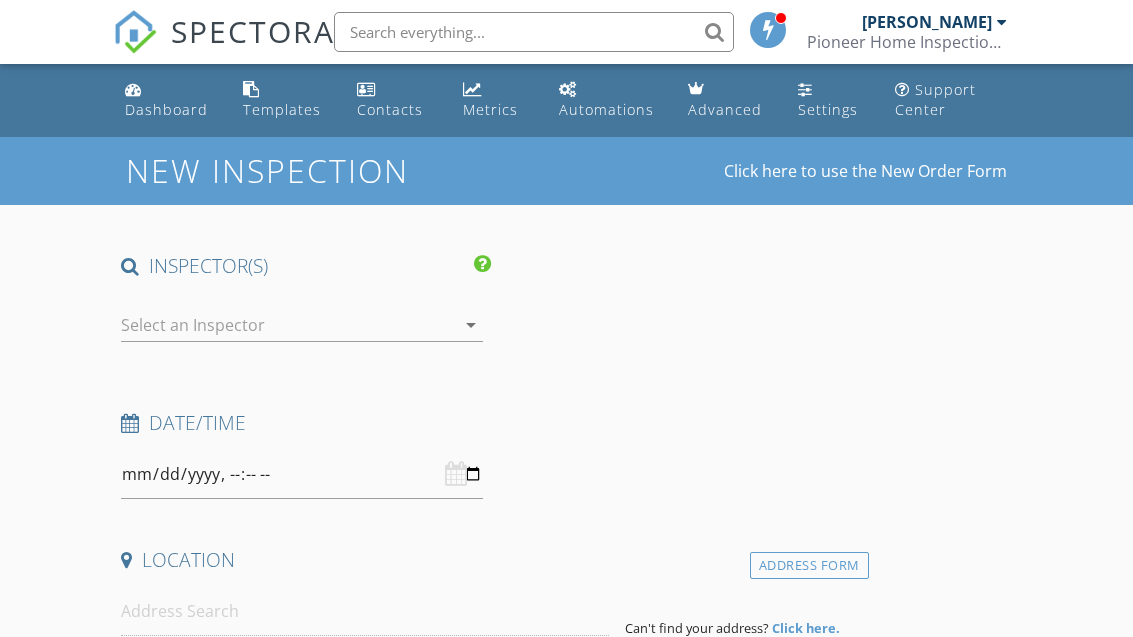 scroll, scrollTop: 0, scrollLeft: 0, axis: both 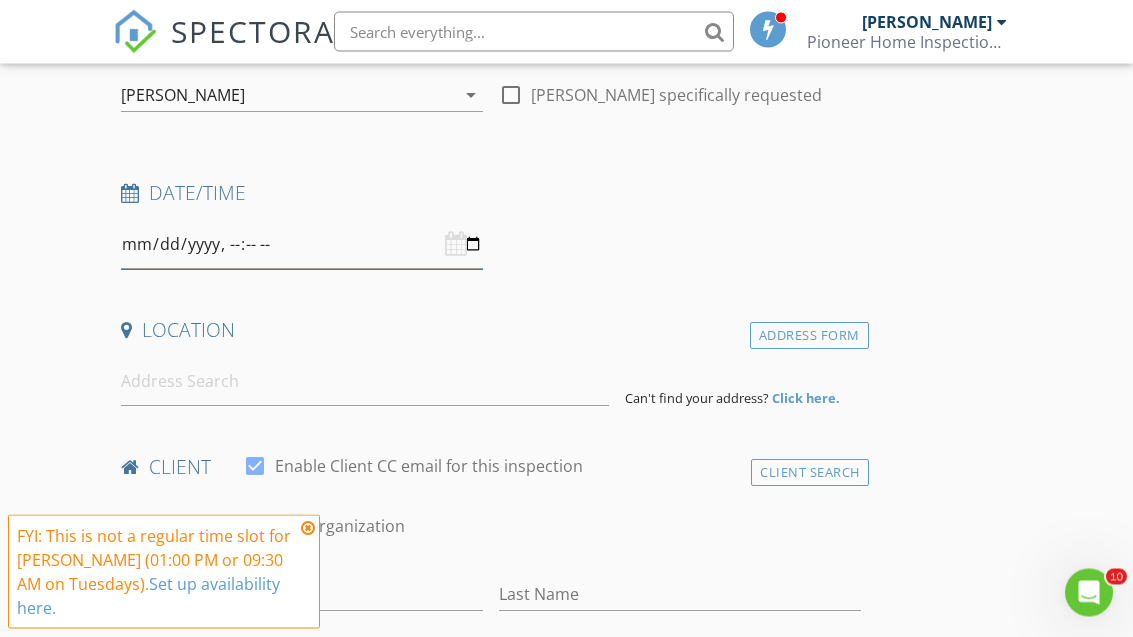 click at bounding box center (302, 245) 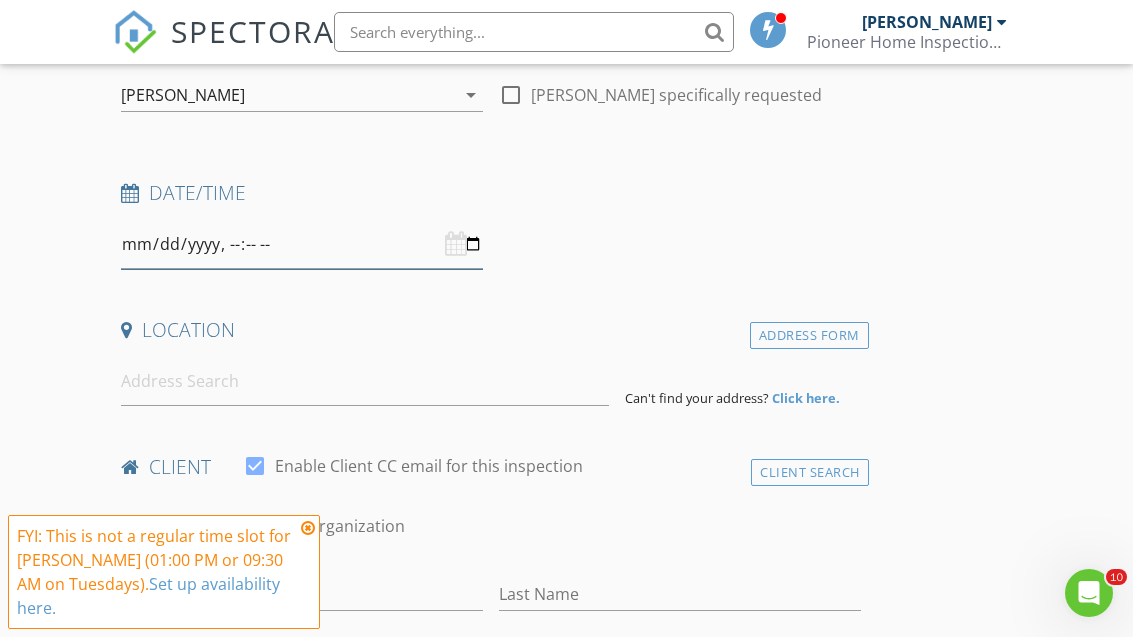type on "2025-07-29T13:30" 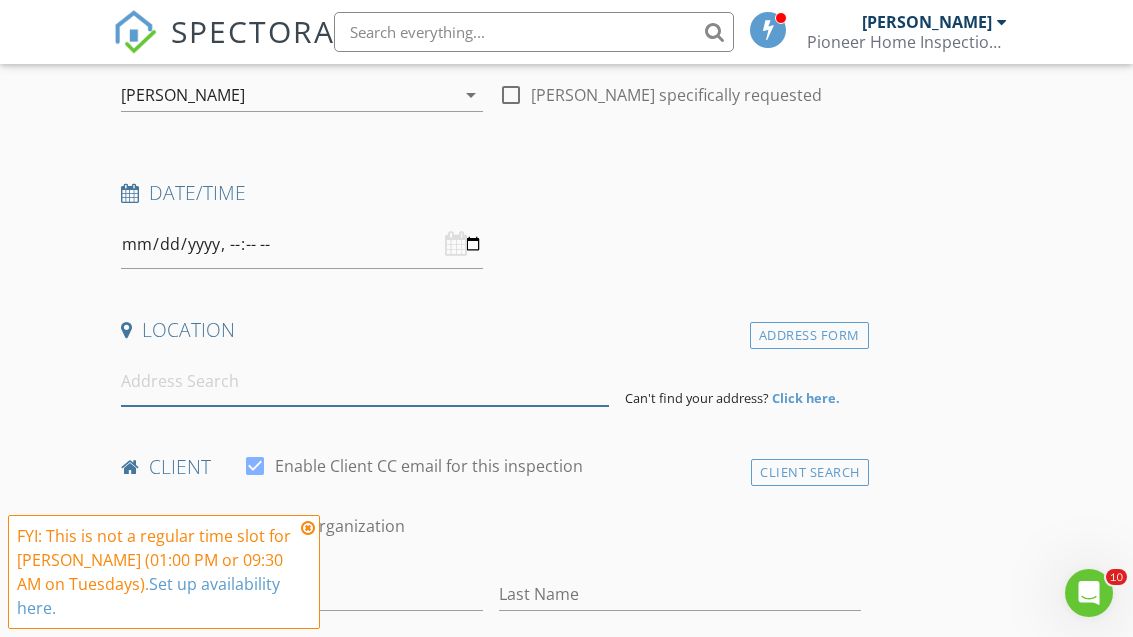 click at bounding box center [365, 381] 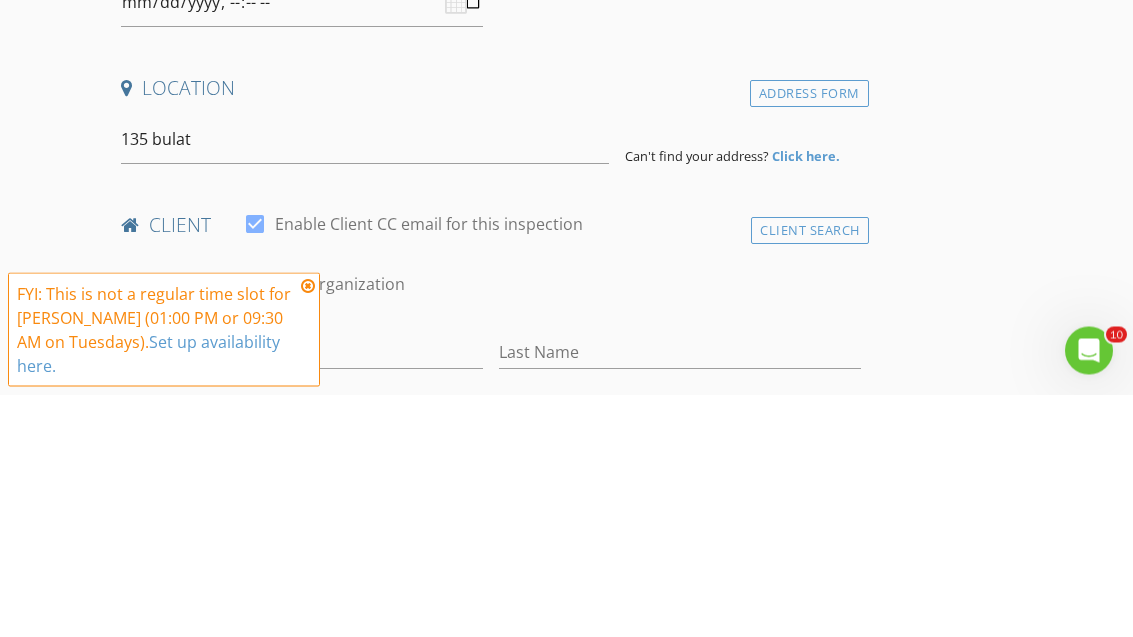 type on "135 Bulat Drive, Springfield, MA, USA" 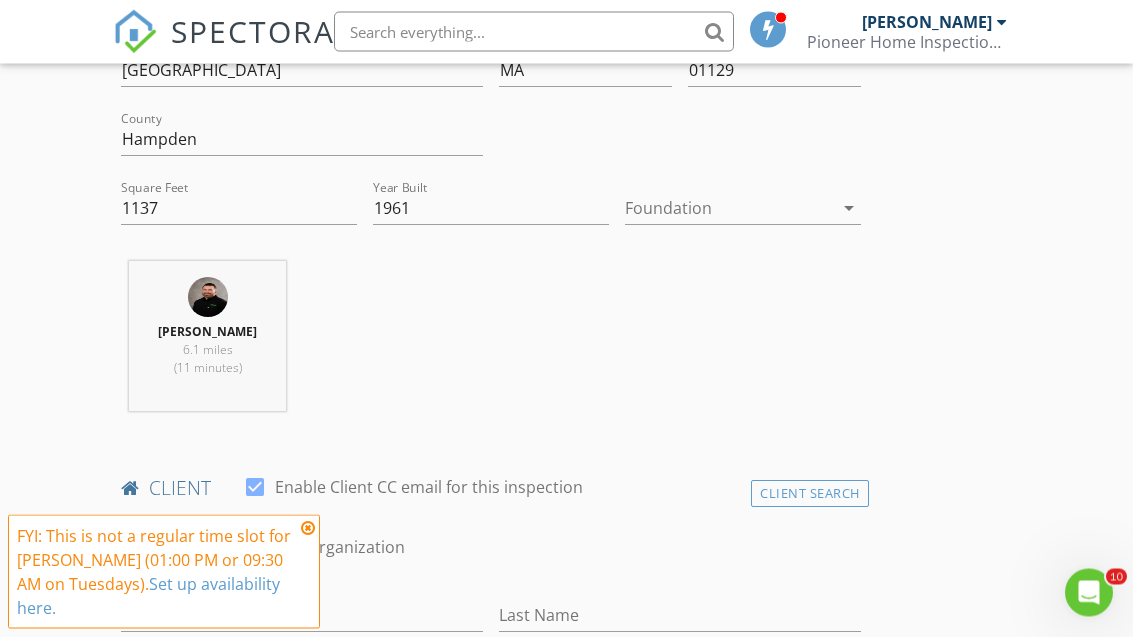scroll, scrollTop: 618, scrollLeft: 0, axis: vertical 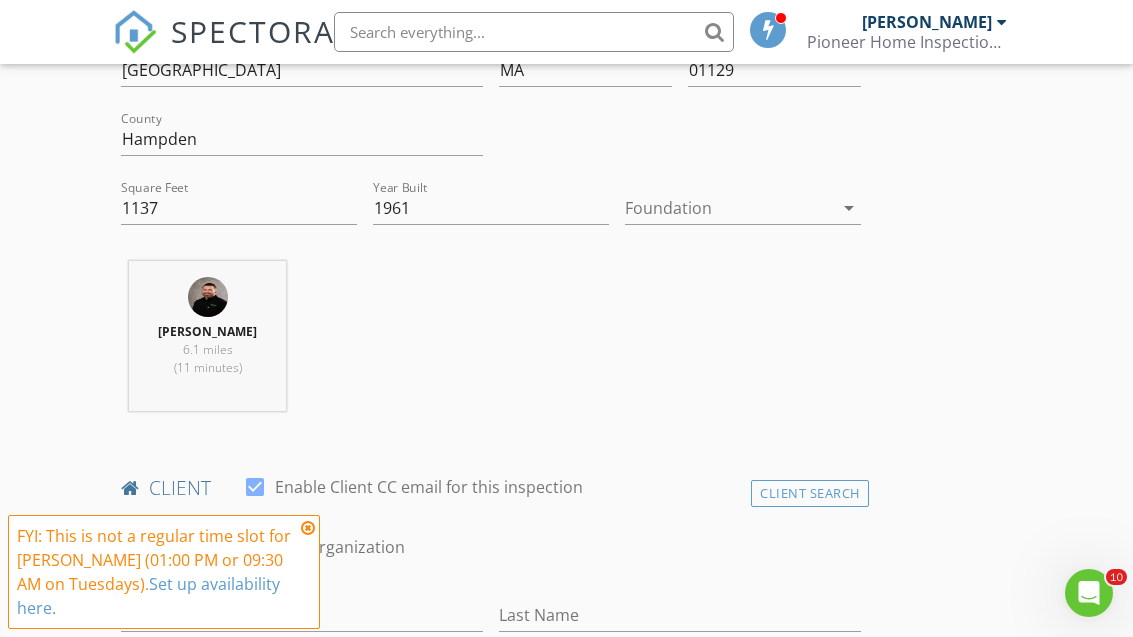 click at bounding box center [729, 208] 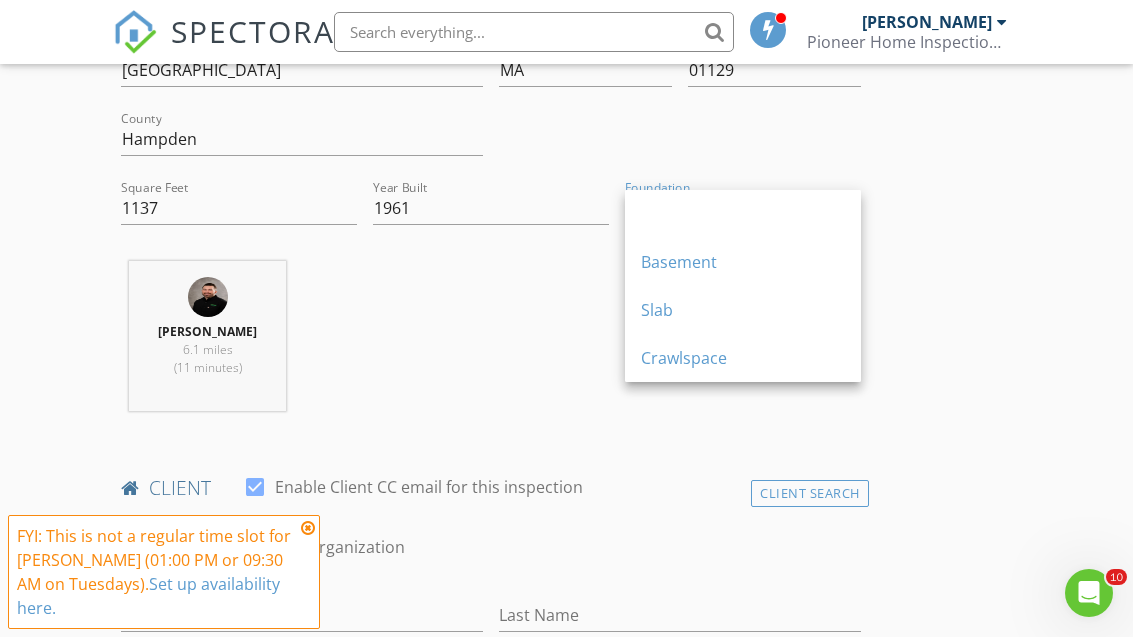 click on "Basement" at bounding box center (743, 262) 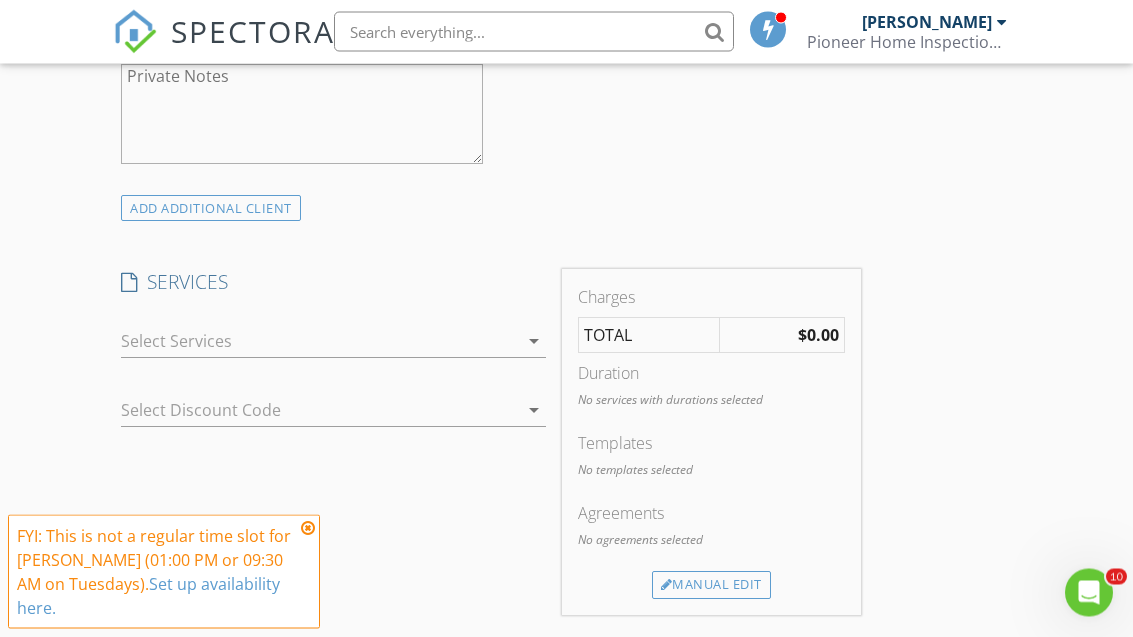 scroll, scrollTop: 1457, scrollLeft: 0, axis: vertical 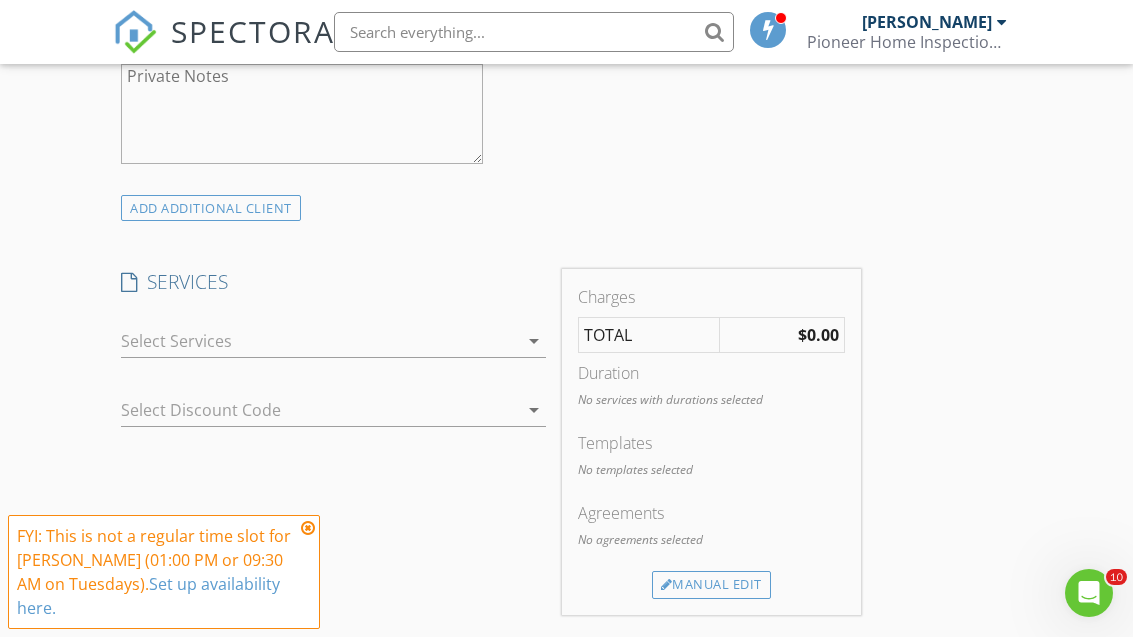 click at bounding box center [319, 341] 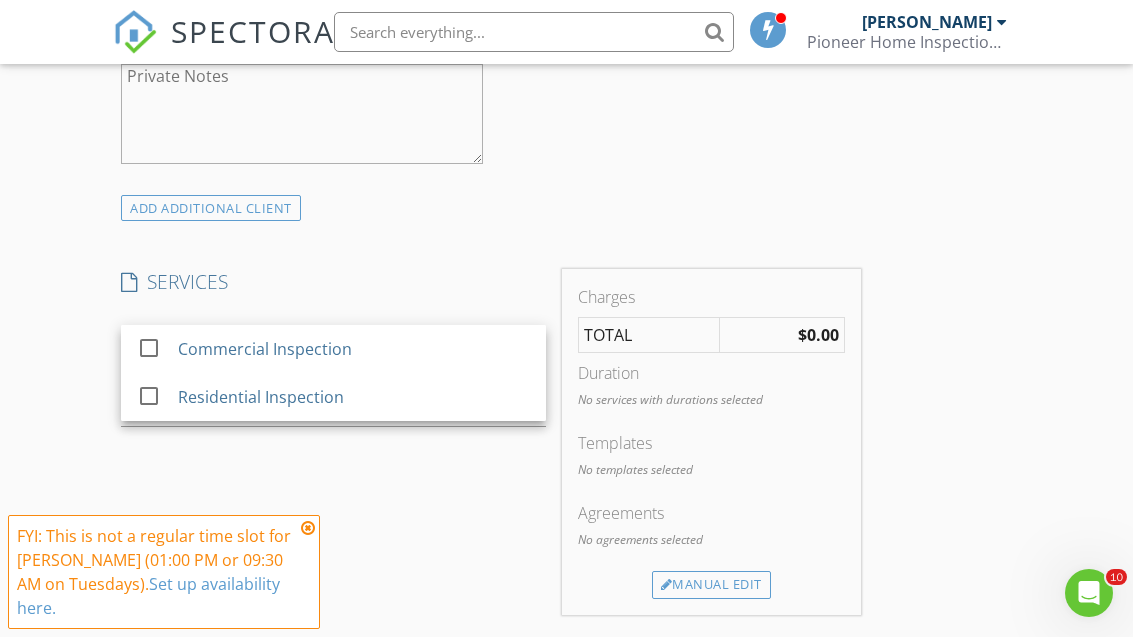 click at bounding box center (149, 396) 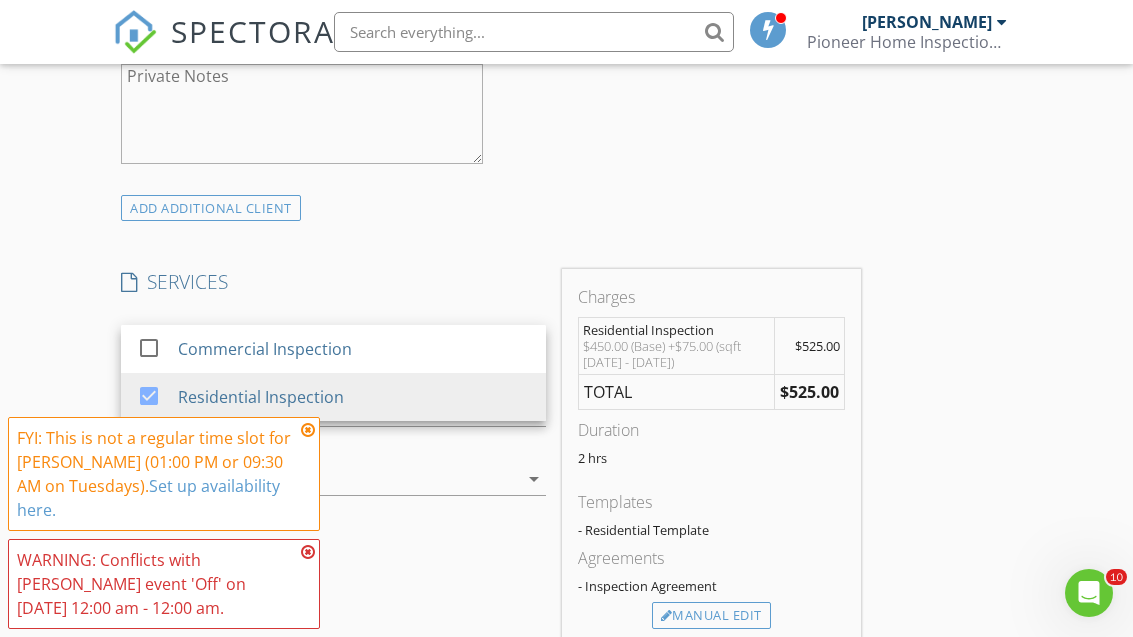 click on "New Inspection
Click here to use the New Order Form
INSPECTOR(S)
check_box   Michael Jolicoeur   PRIMARY   Michael Jolicoeur arrow_drop_down   check_box_outline_blank Michael Jolicoeur specifically requested
Date/Time
Location
Address Search       Address 135 Bulat Dr   Unit   City Springfield   State MA   Zip 01129   County Hampden     Square Feet 1137   Year Built 1961   Foundation Basement arrow_drop_down     Michael Jolicoeur     6.1 miles     (11 minutes)
client
check_box Enable Client CC email for this inspection   Client Search     check_box_outline_blank Client is a Company/Organization     First Name   Last Name   Email   CC Email   Phone           Notes   Private Notes
ADD ADDITIONAL client
SERVICES
check_box_outline_blank   Commercial Inspection" at bounding box center [566, 416] 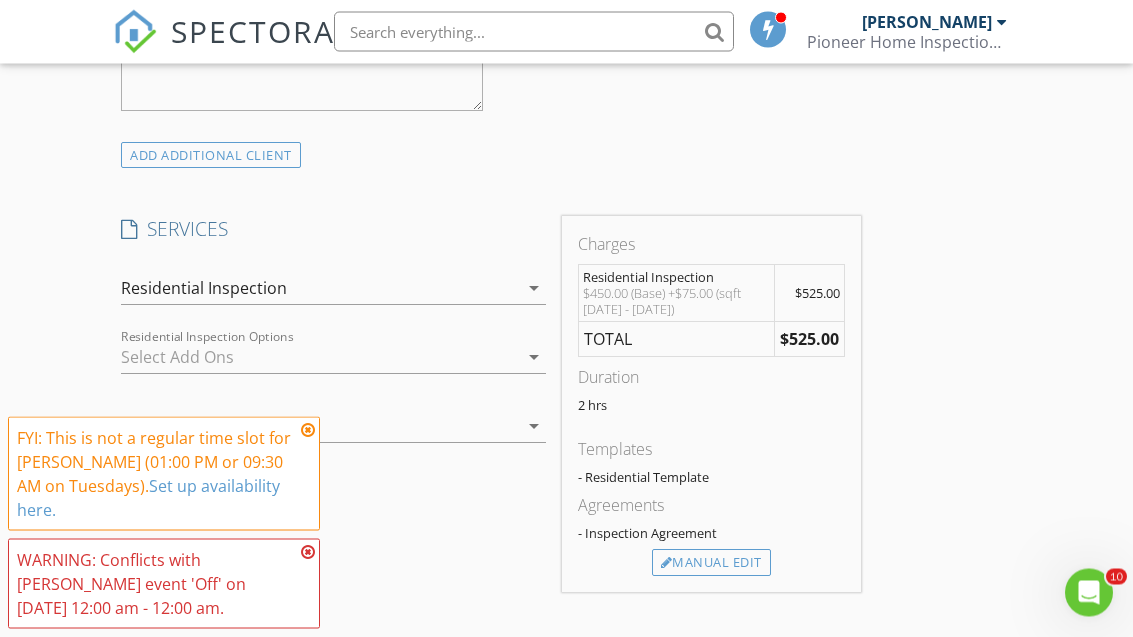 click at bounding box center (319, 358) 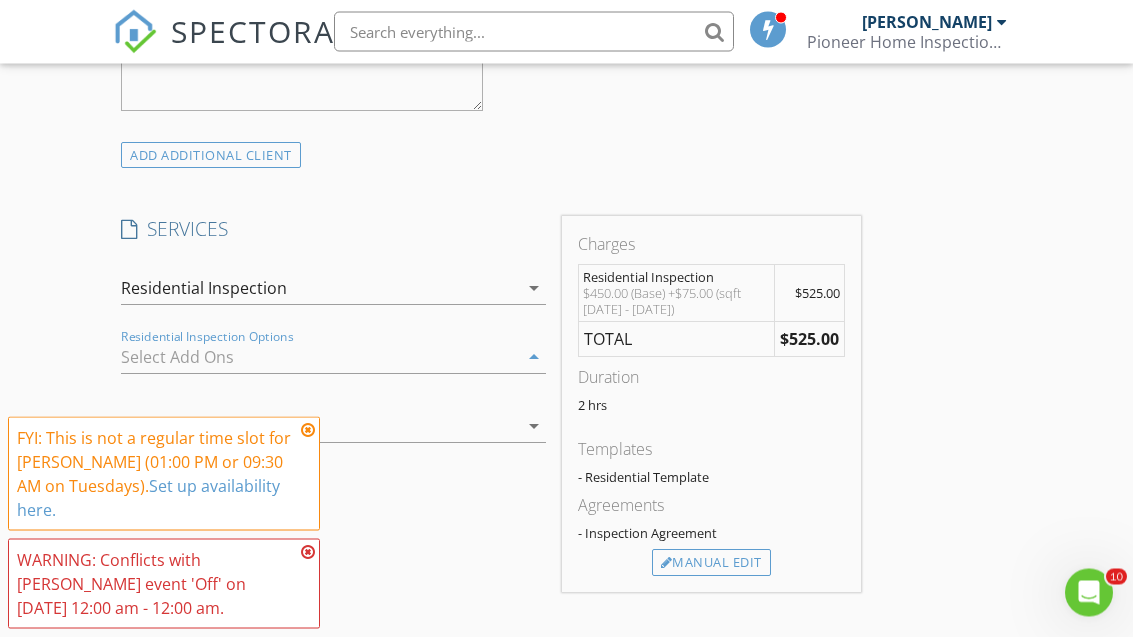 scroll, scrollTop: 1510, scrollLeft: 0, axis: vertical 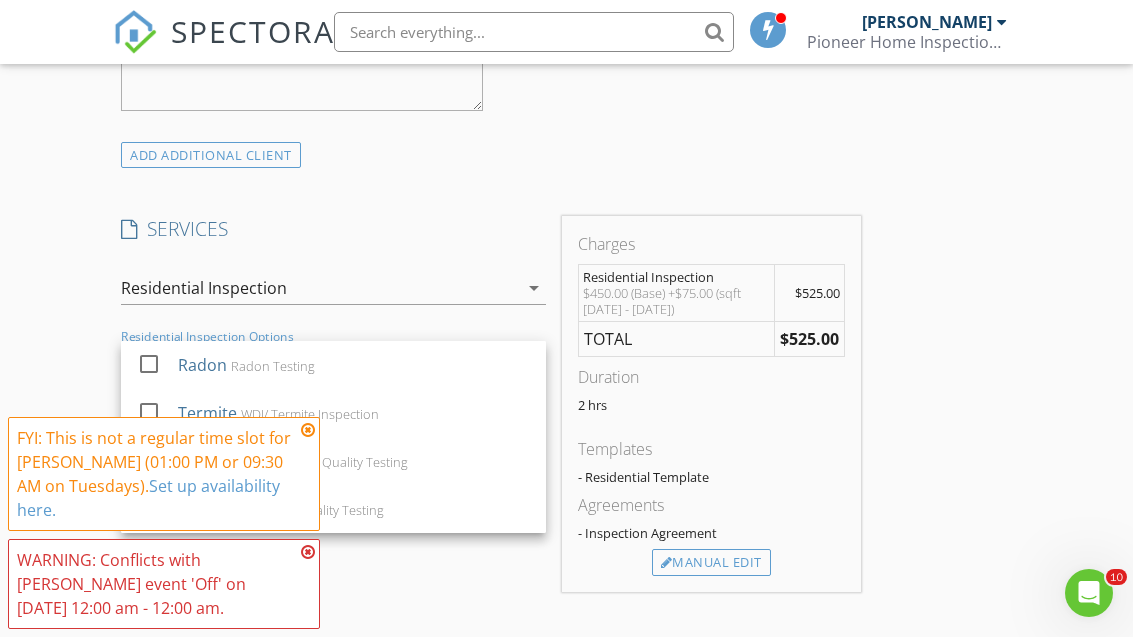 click at bounding box center [149, 412] 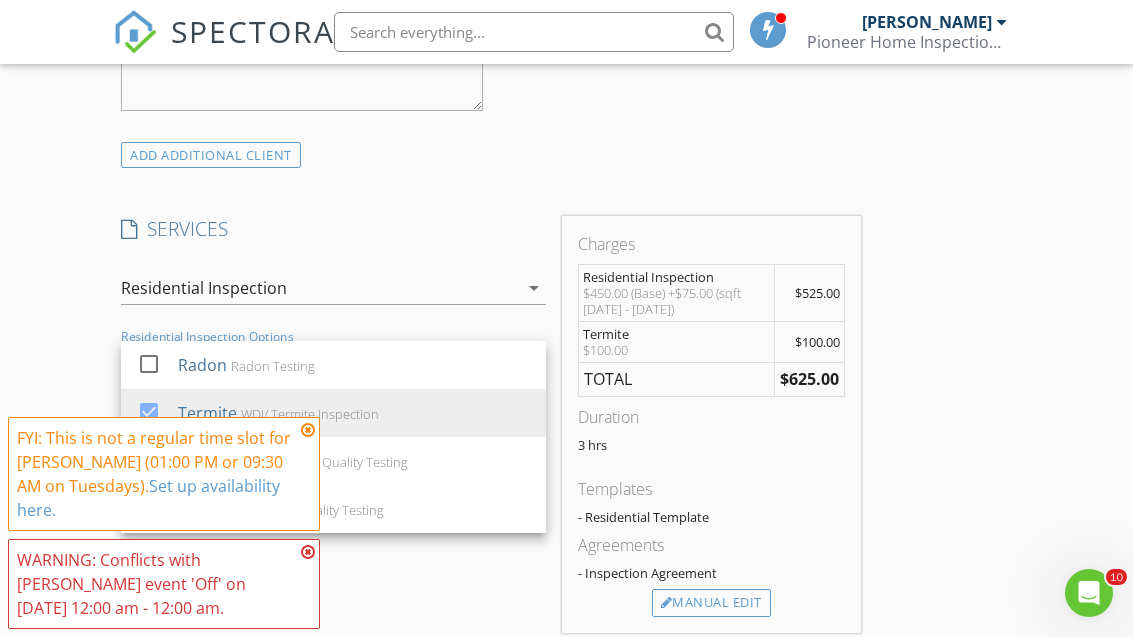 click on "Manual Edit" at bounding box center (711, 603) 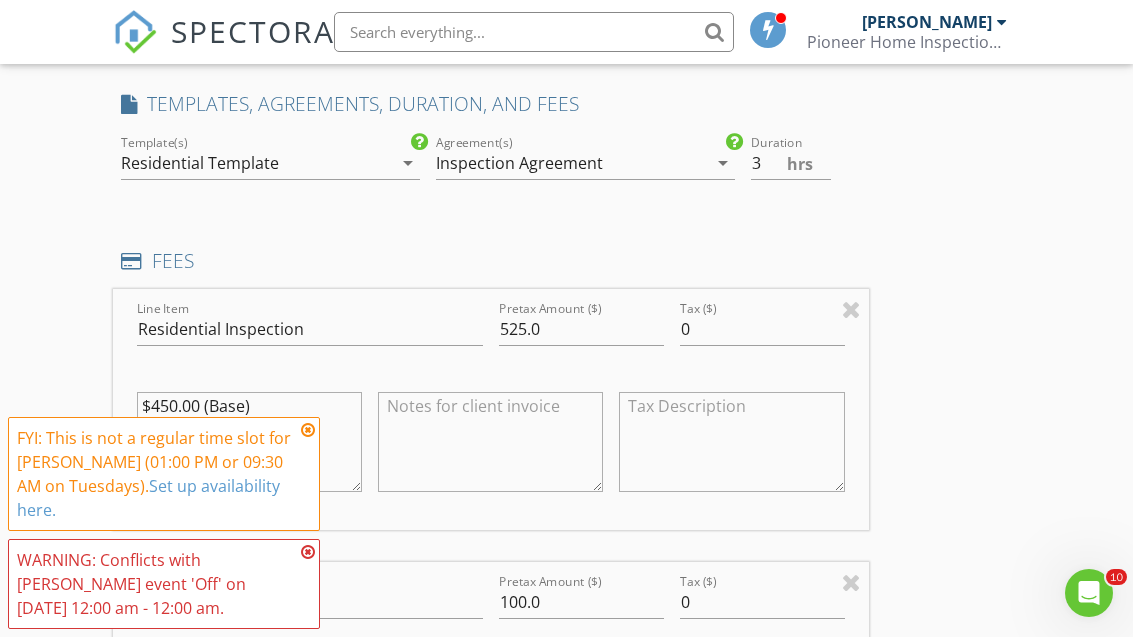 scroll, scrollTop: 1638, scrollLeft: 0, axis: vertical 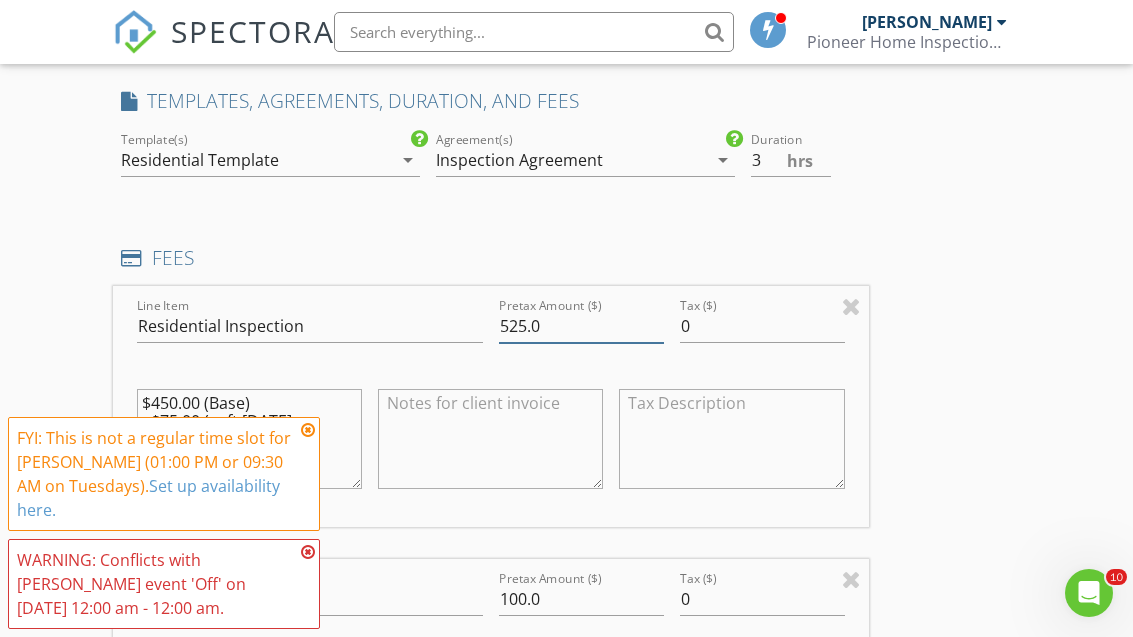 click on "525.0" at bounding box center (581, 326) 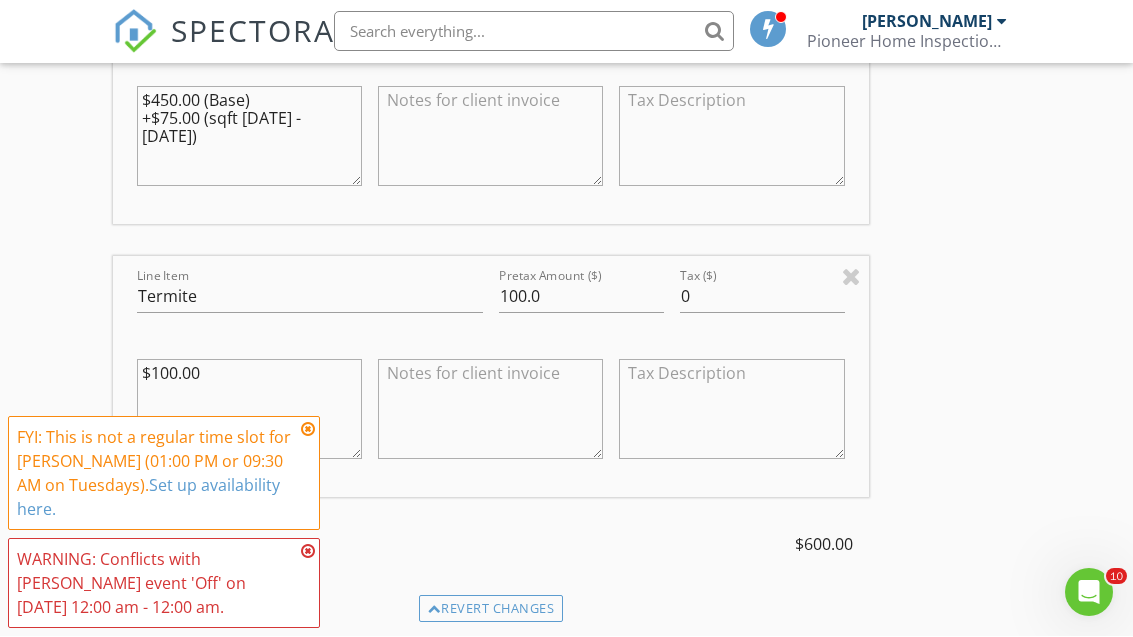 type on "500.00" 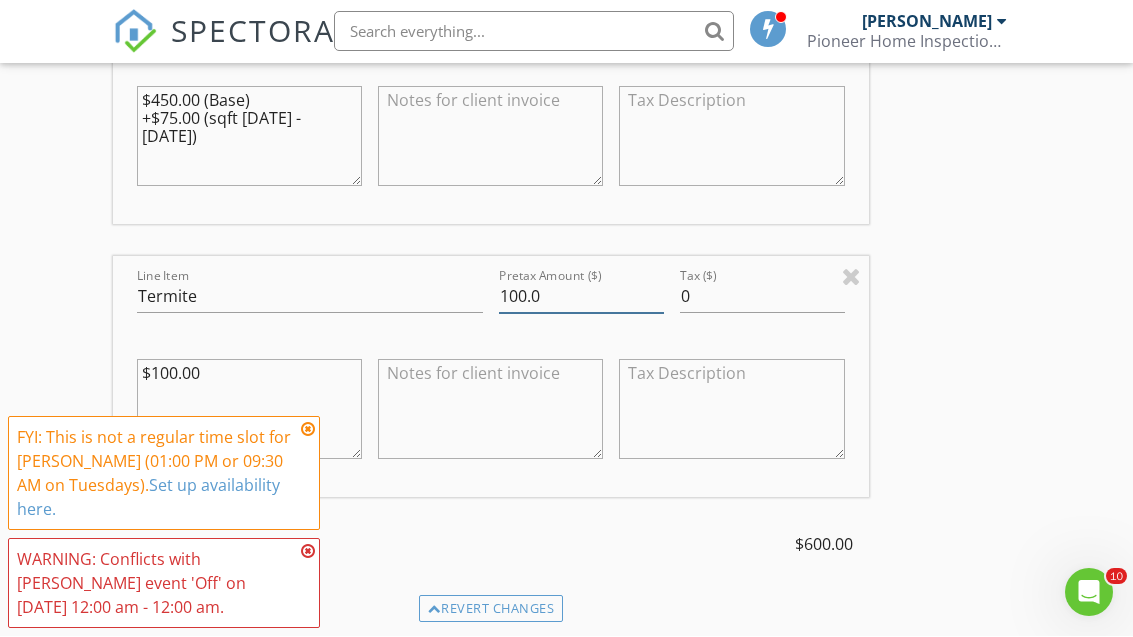 click on "100.0" at bounding box center [581, 297] 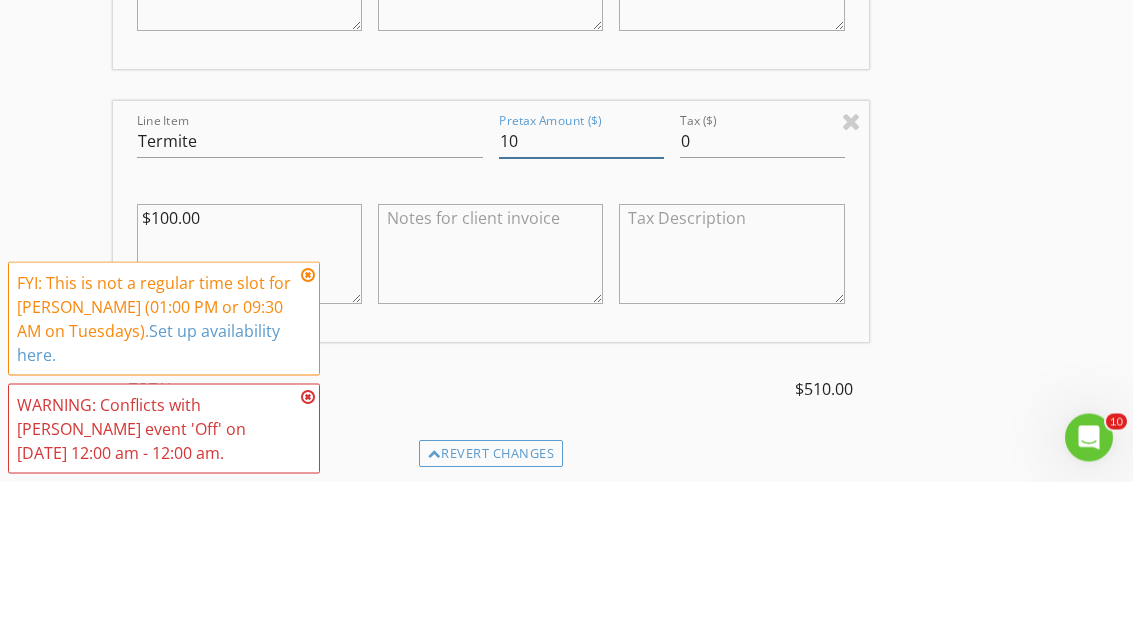 type on "1" 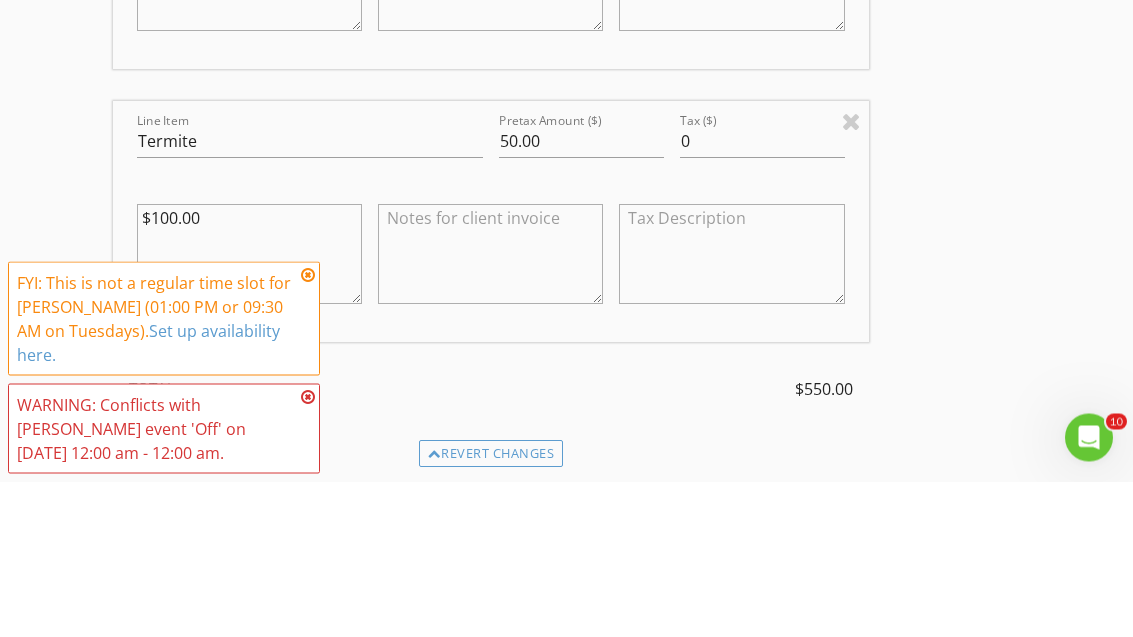 scroll, scrollTop: 2096, scrollLeft: 0, axis: vertical 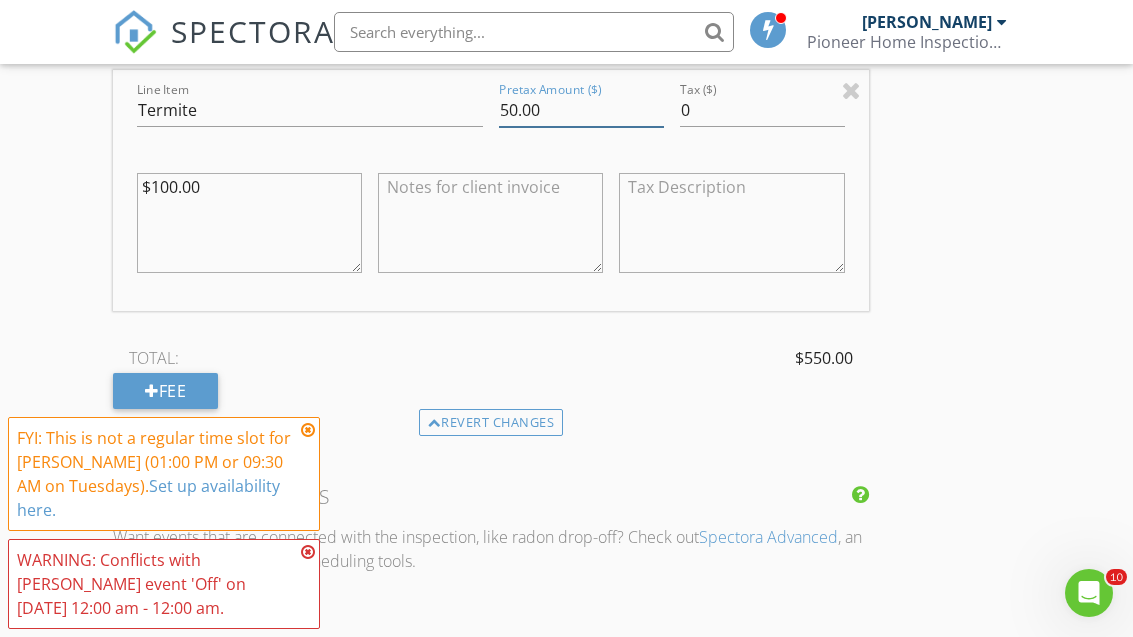 type on "50.00" 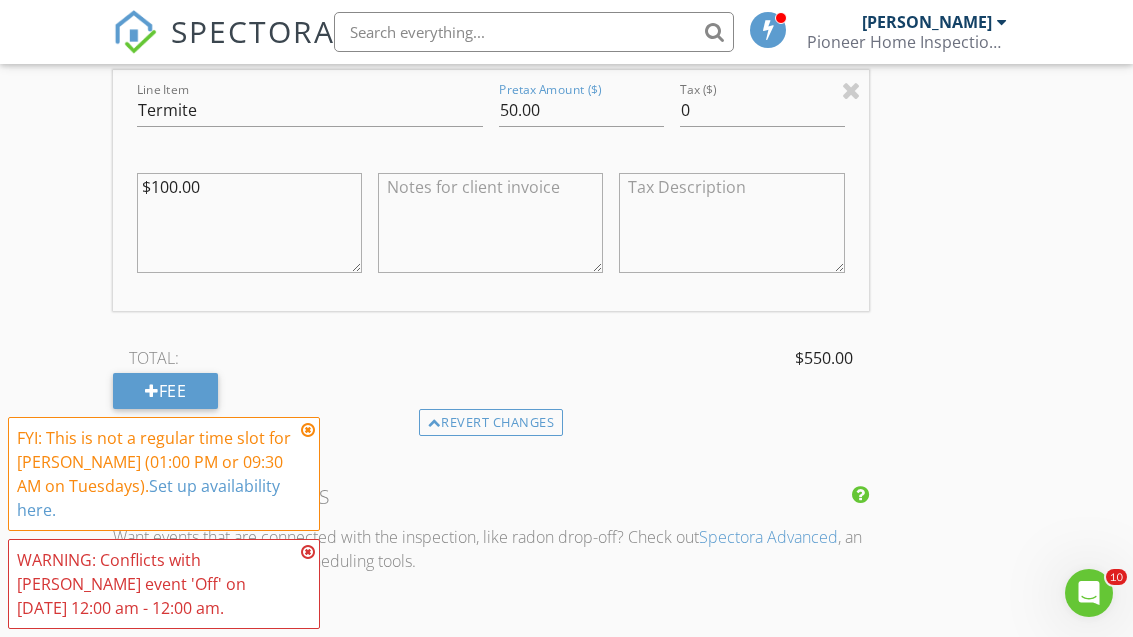 click at bounding box center (308, 430) 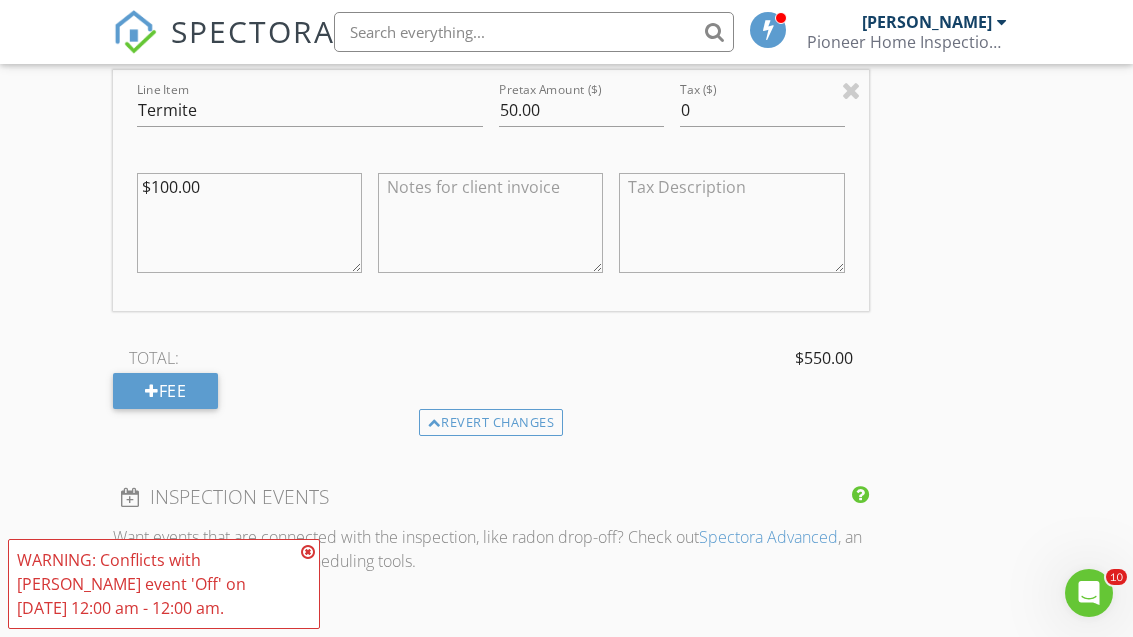 click at bounding box center (308, 552) 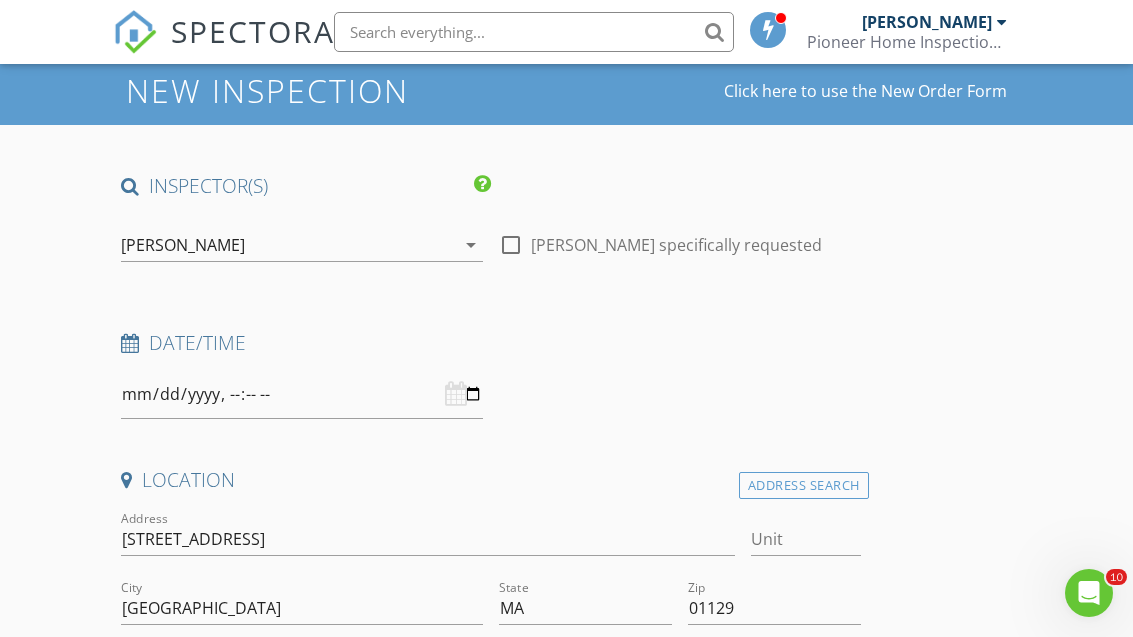scroll, scrollTop: 68, scrollLeft: 0, axis: vertical 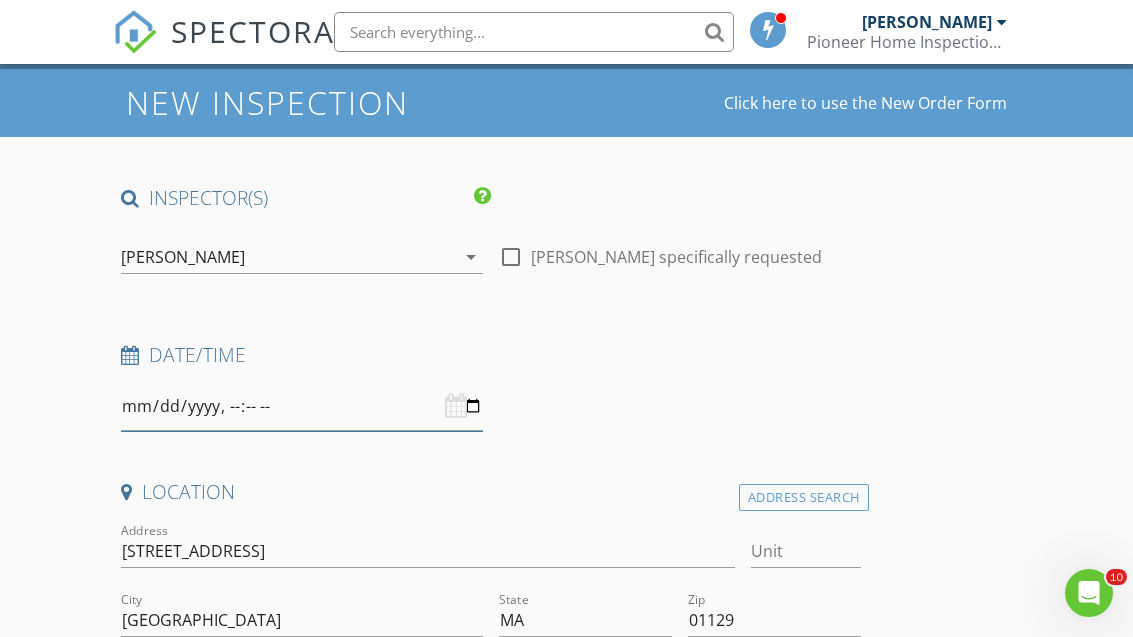 click at bounding box center [302, 406] 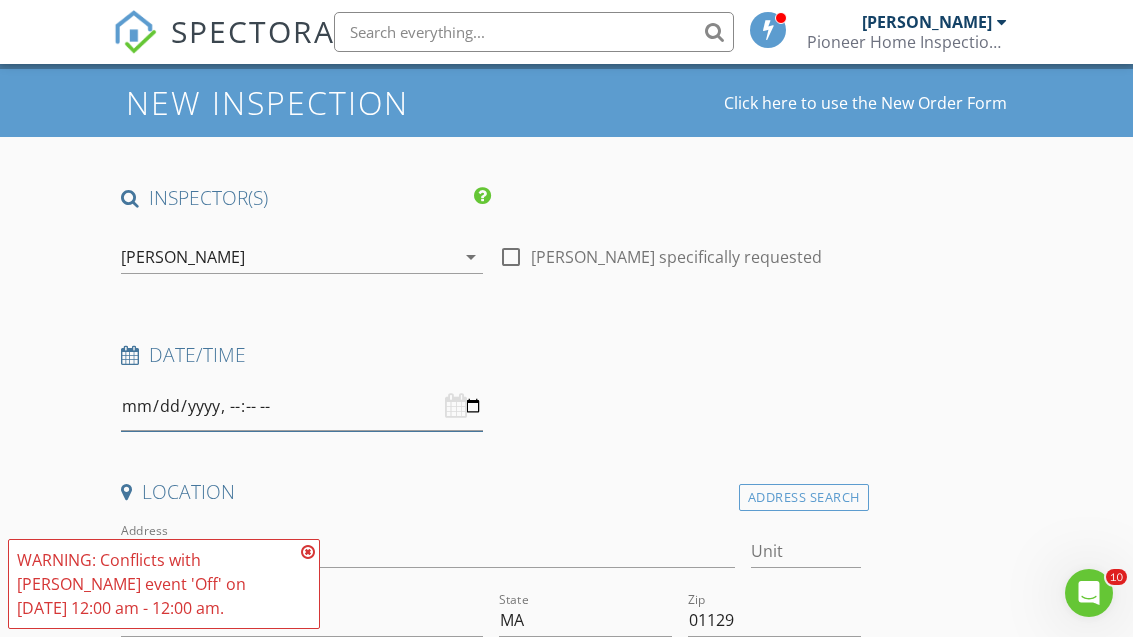 type on "2025-07-29T13:00" 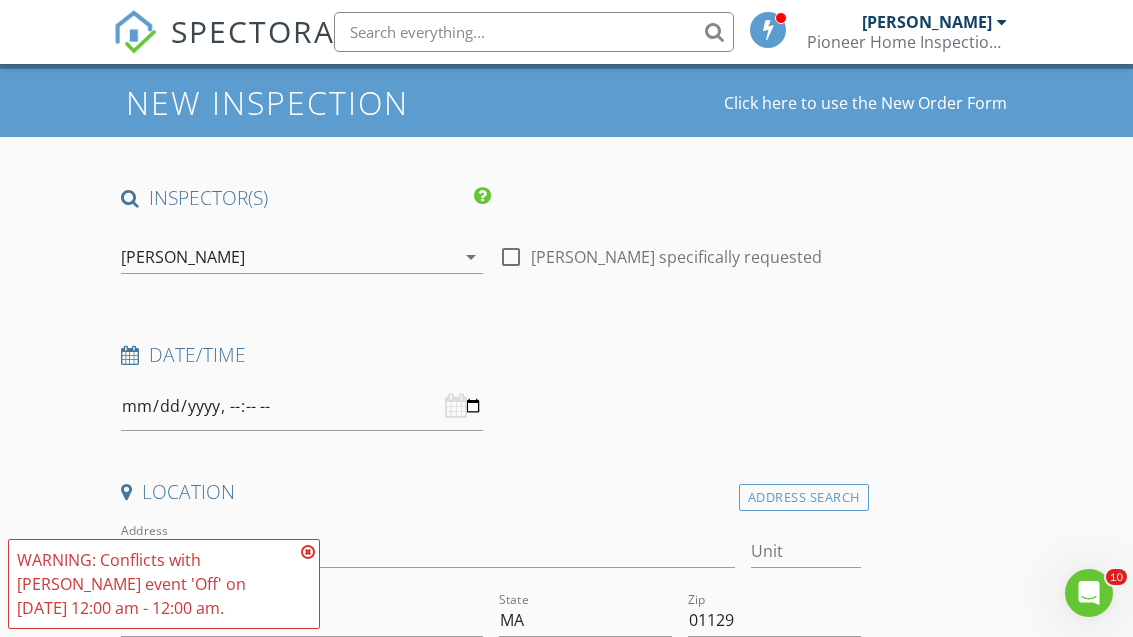 click at bounding box center (308, 552) 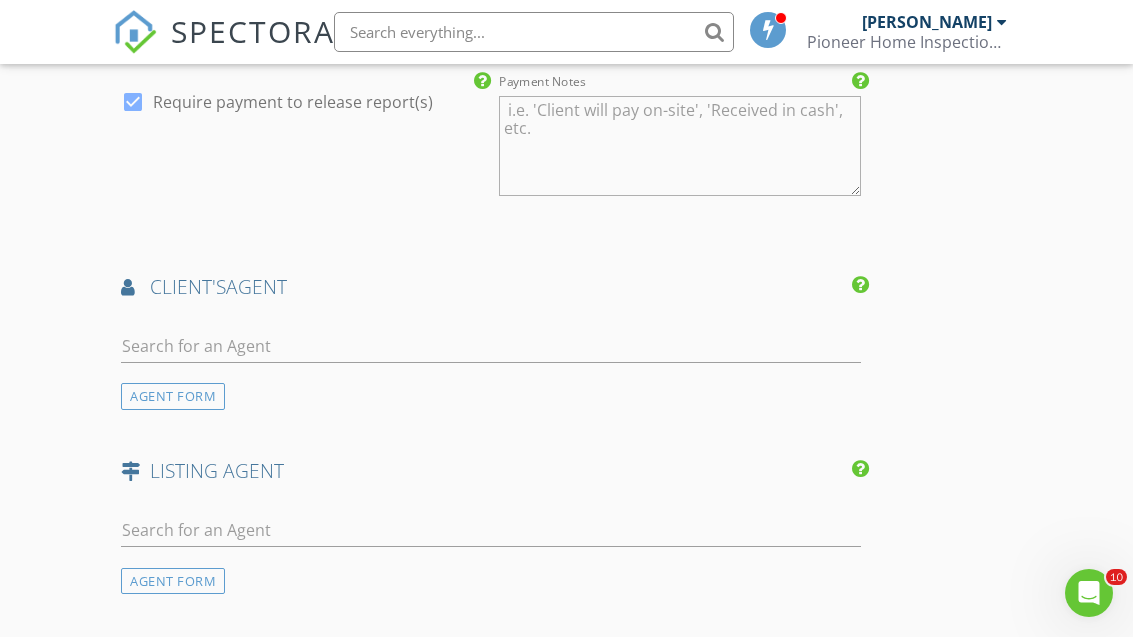 scroll, scrollTop: 2732, scrollLeft: 0, axis: vertical 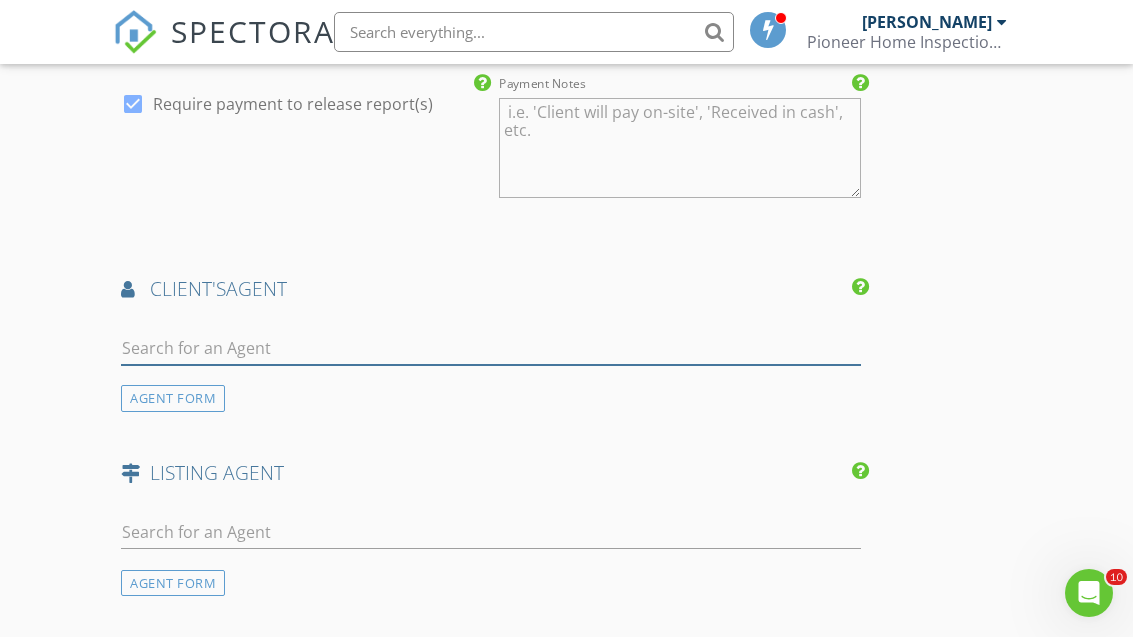 click at bounding box center (490, 348) 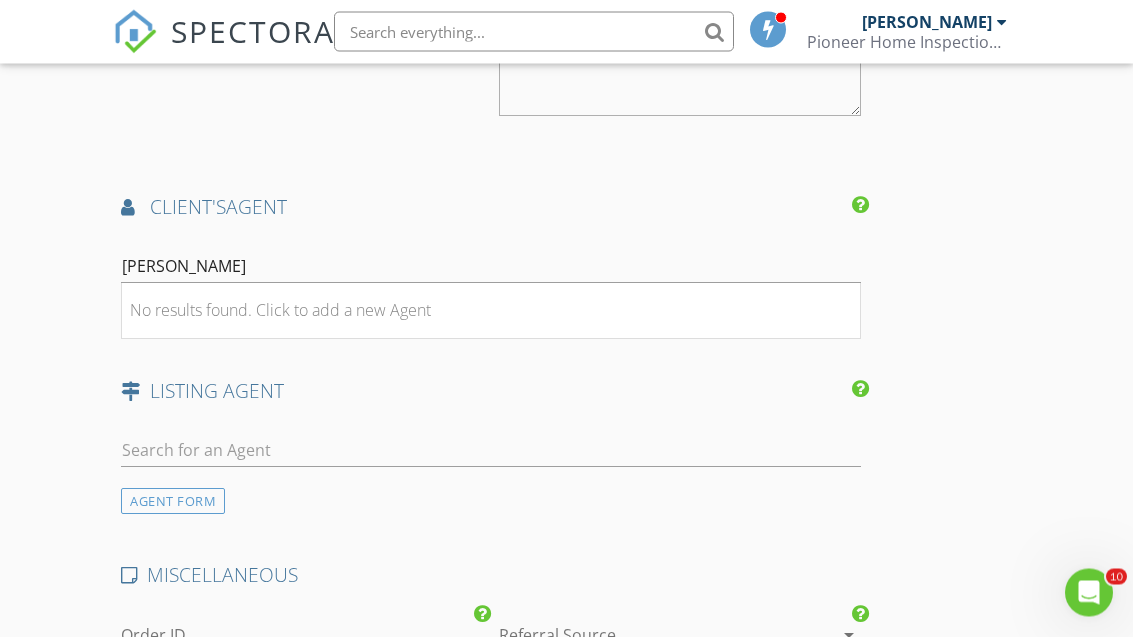 scroll, scrollTop: 2810, scrollLeft: 0, axis: vertical 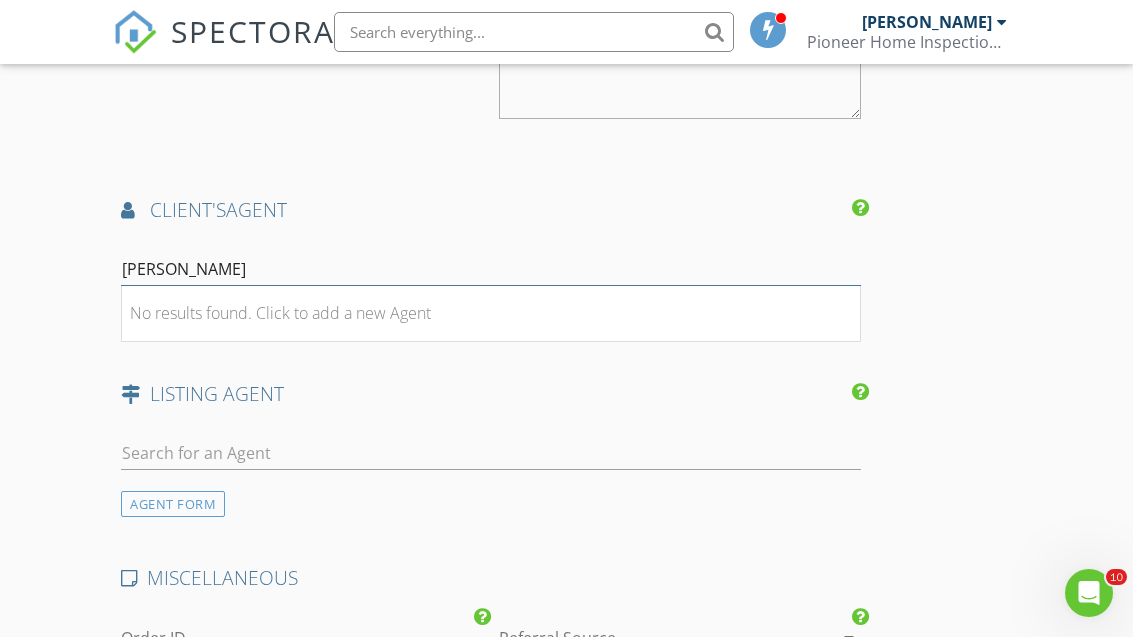 type on "Debra" 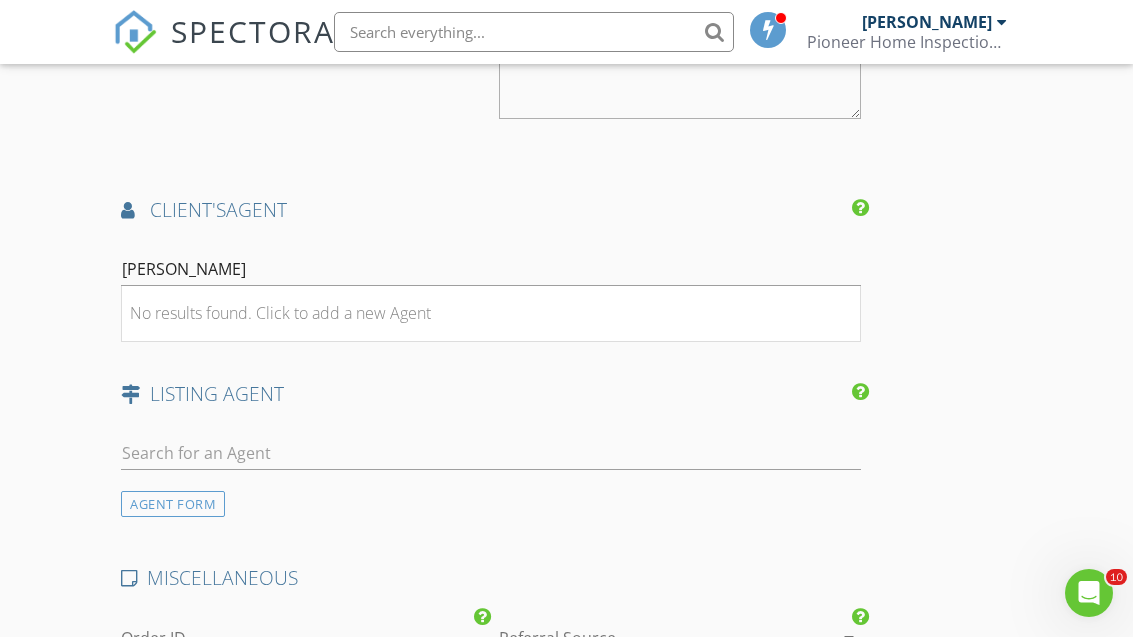 click on "New Inspection
Click here to use the New Order Form
INSPECTOR(S)
check_box   Michael Jolicoeur   PRIMARY   Michael Jolicoeur arrow_drop_down   check_box_outline_blank Michael Jolicoeur specifically requested
Date/Time
Location
Address Search       Address 135 Bulat Dr   Unit   City Springfield   State MA   Zip 01129   County Hampden     Square Feet 1137   Year Built 1961   Foundation Basement arrow_drop_down     Michael Jolicoeur     6.1 miles     (11 minutes)
client
check_box Enable Client CC email for this inspection   Client Search     check_box_outline_blank Client is a Company/Organization     First Name   Last Name   Email   CC Email   Phone           Notes   Private Notes
ADD ADDITIONAL client
SERVICES
check_box_outline_blank   Commercial Inspection" at bounding box center [566, -708] 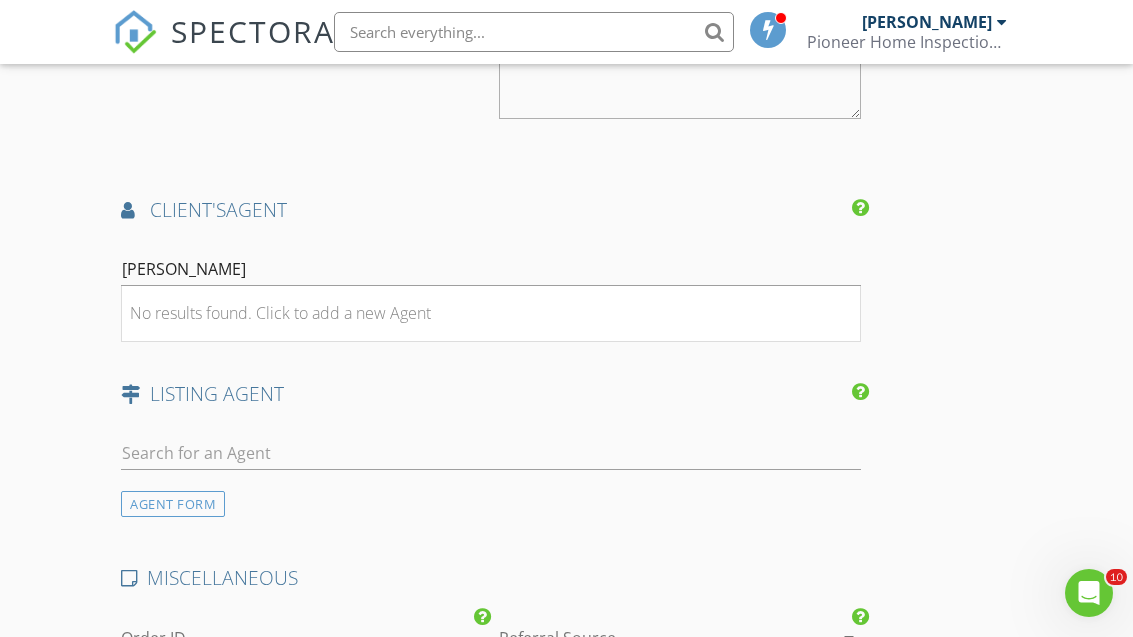 click on "No results found. Click to add a new Agent" at bounding box center (280, 313) 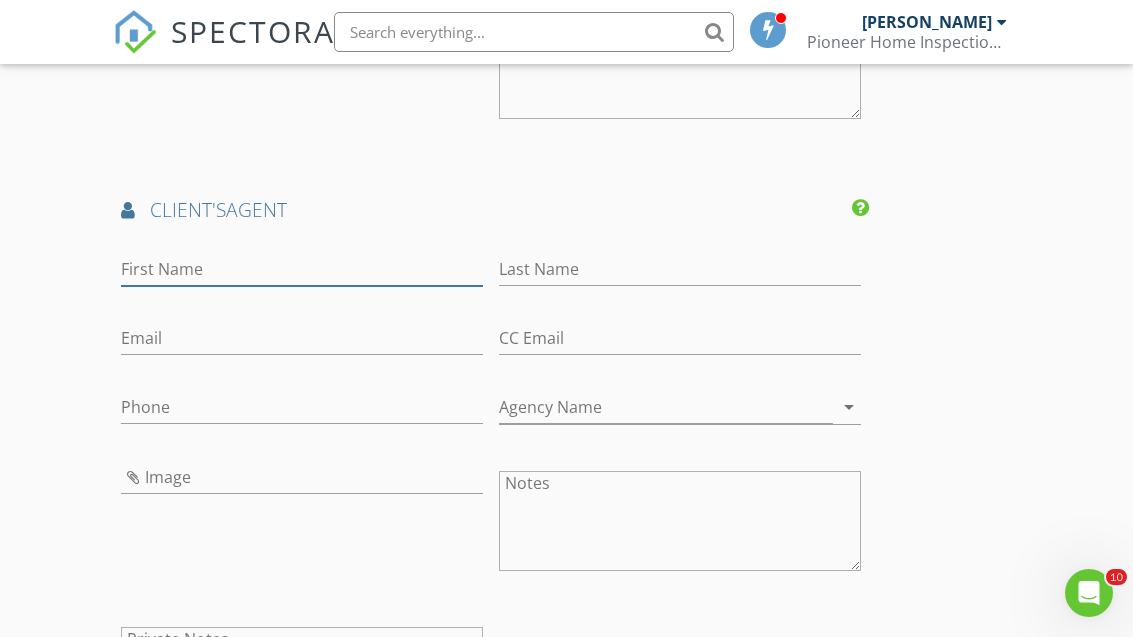 click on "First Name" at bounding box center (302, 269) 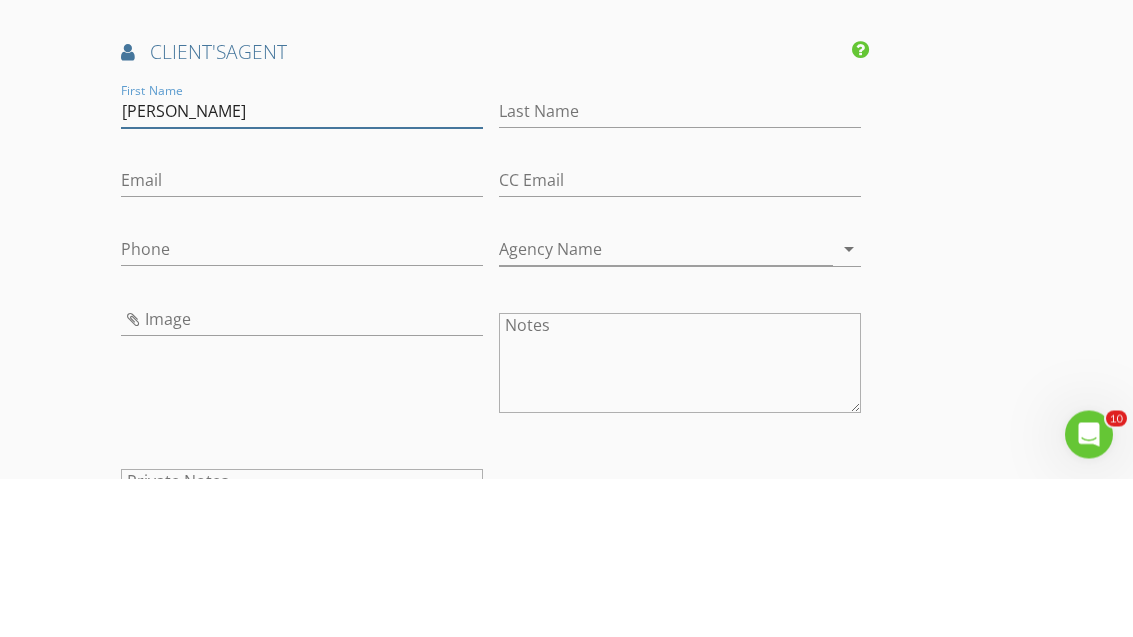 type on "Debra" 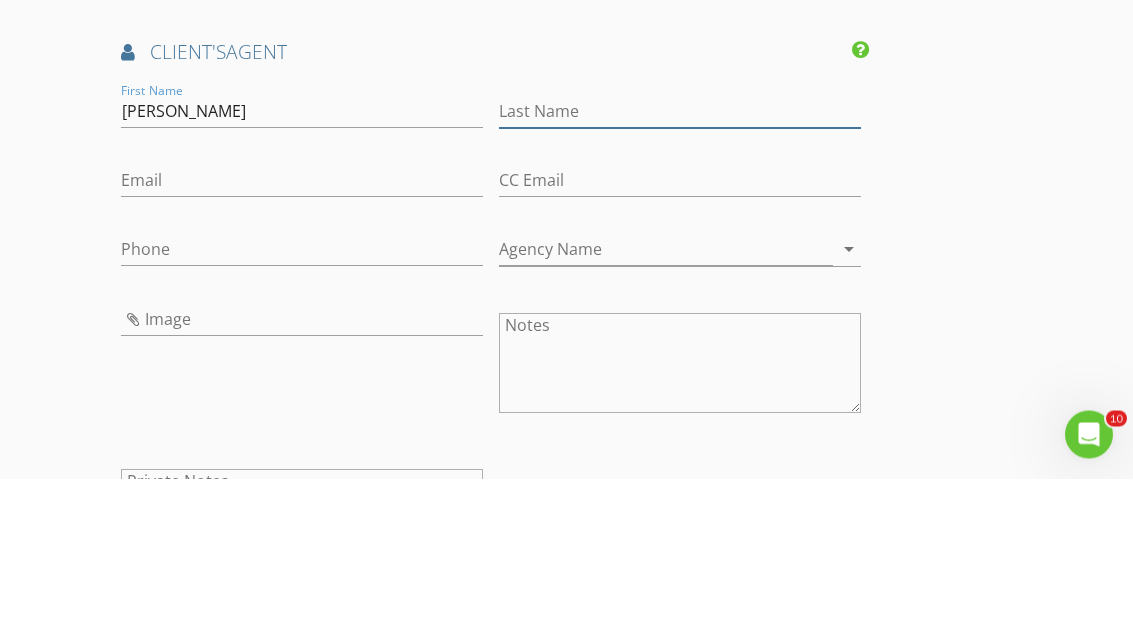 click on "Last Name" at bounding box center (680, 270) 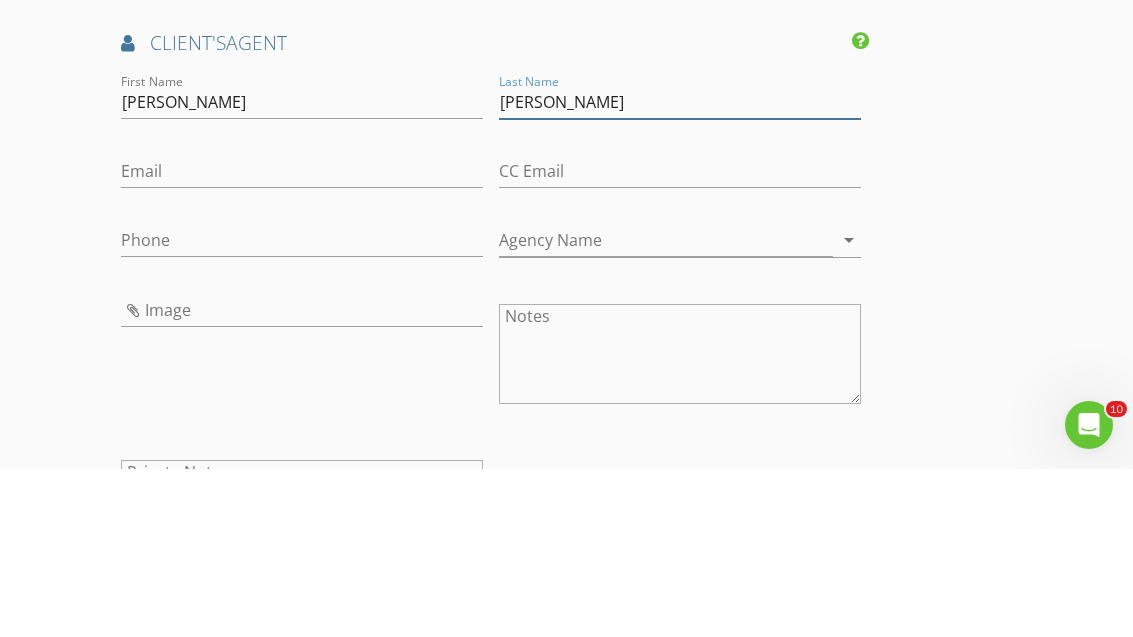 type on "Pysz" 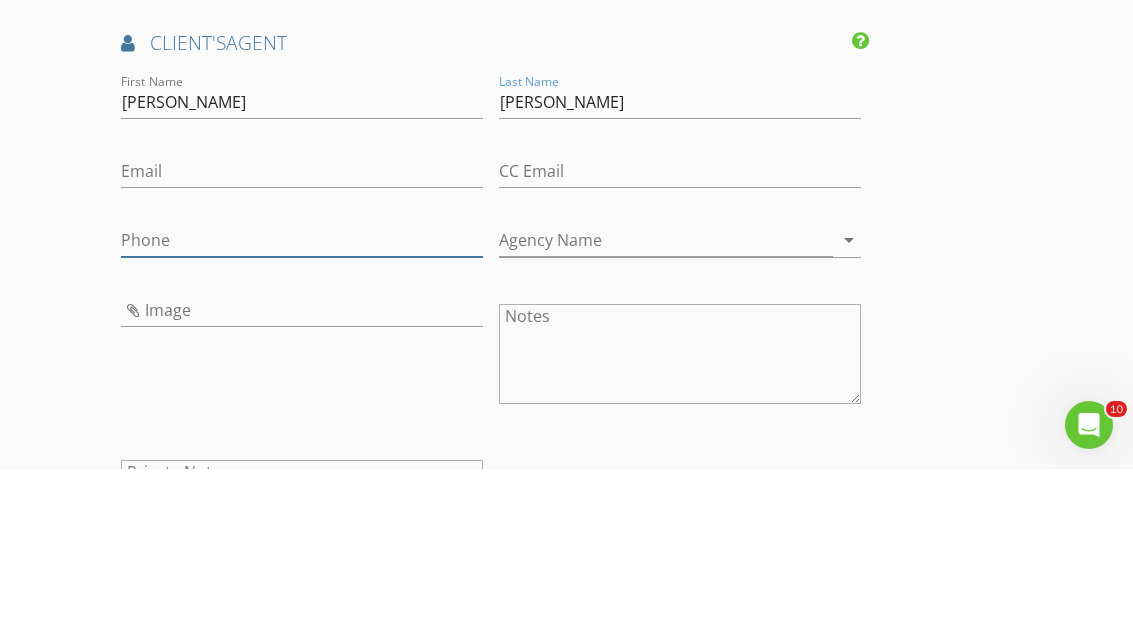 click on "Phone" at bounding box center (302, 408) 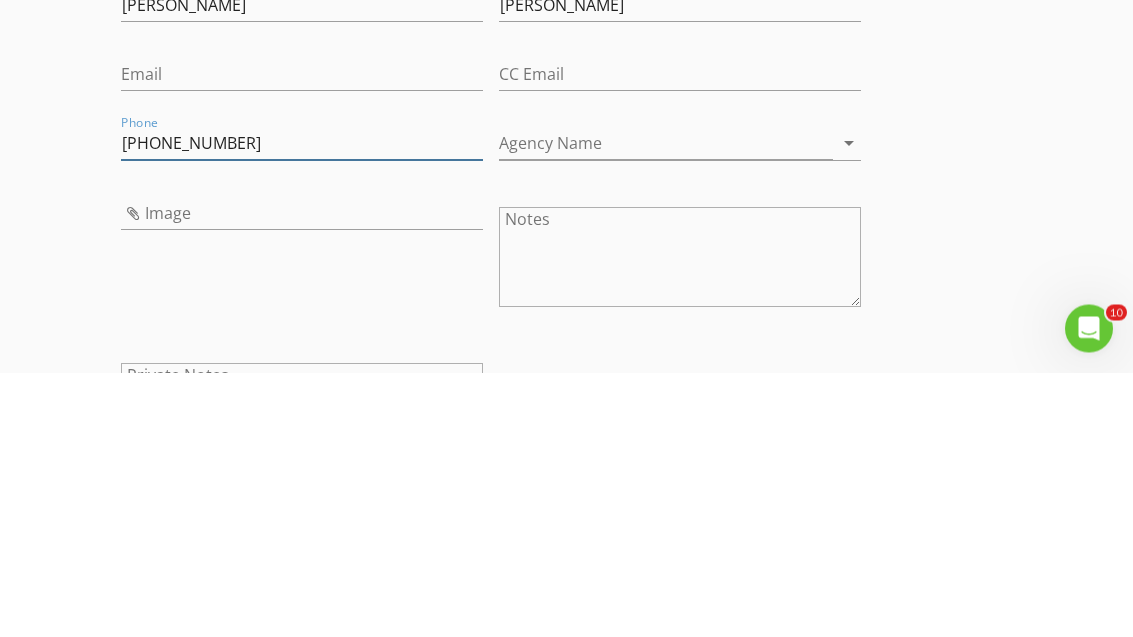 type on "413-537-6951" 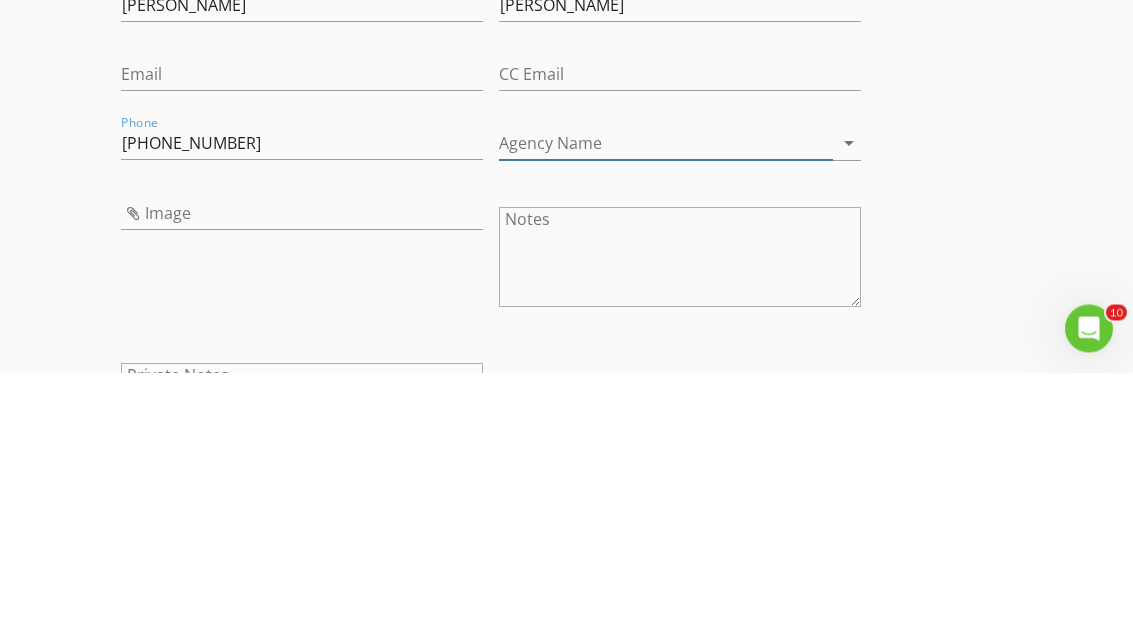 click on "Agency Name" at bounding box center [666, 408] 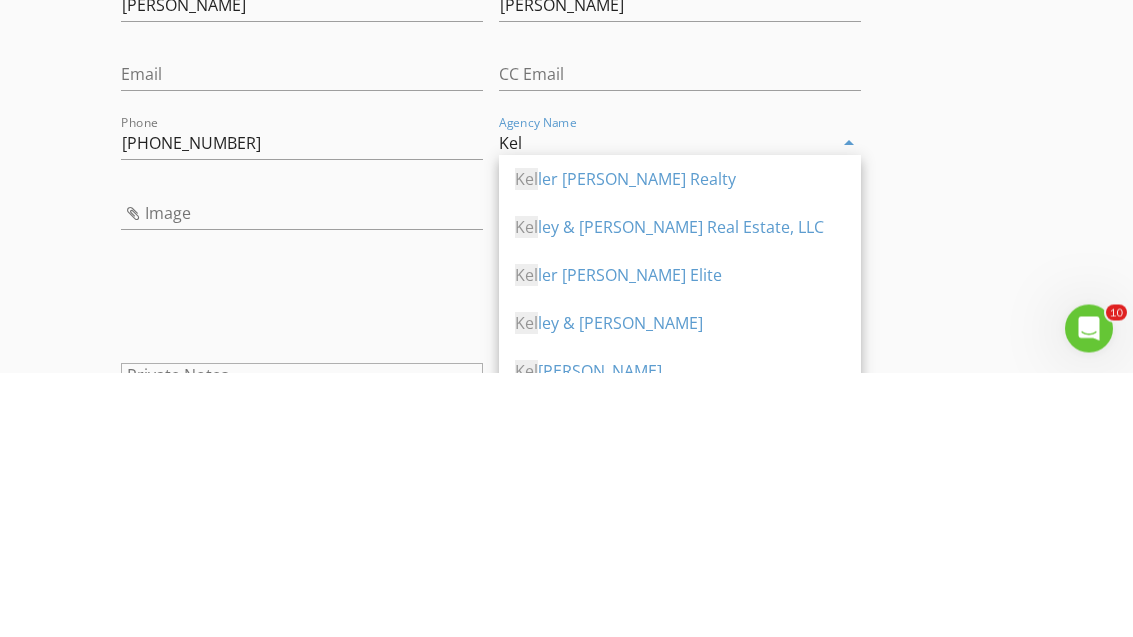click on "Kel ler Williams Realty" at bounding box center (680, 444) 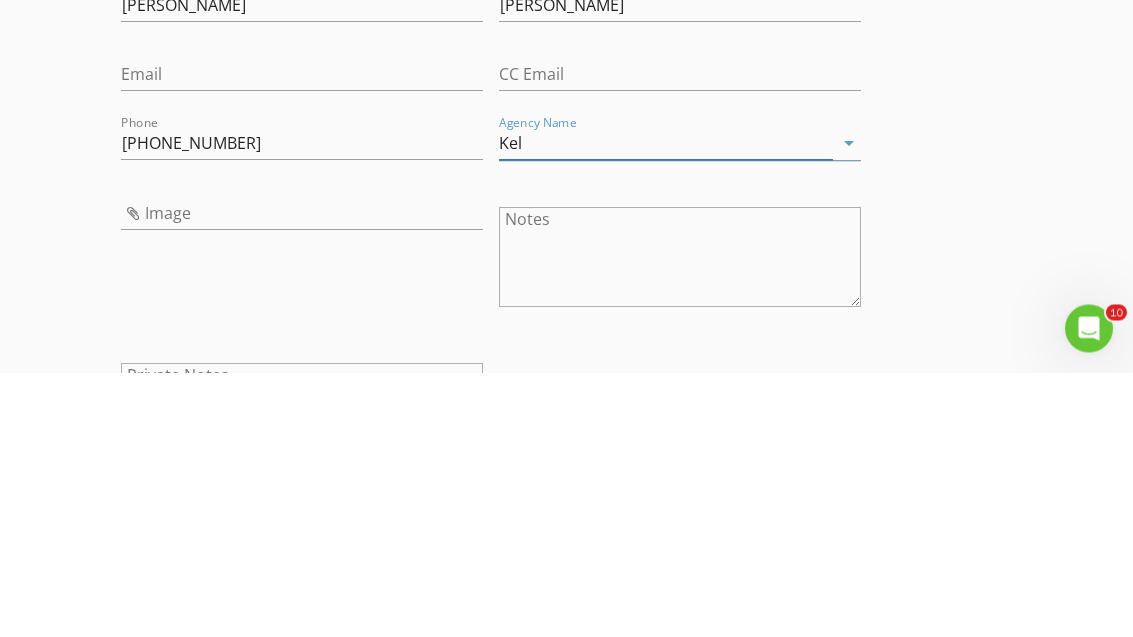type on "Keller Williams Realty" 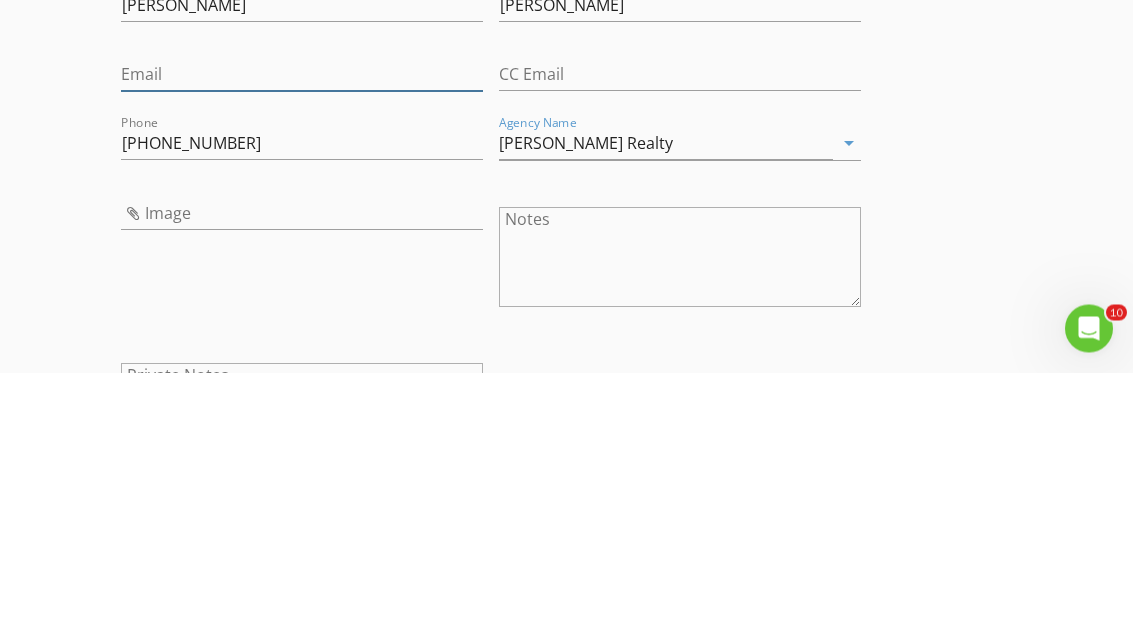 click on "Email" at bounding box center (302, 339) 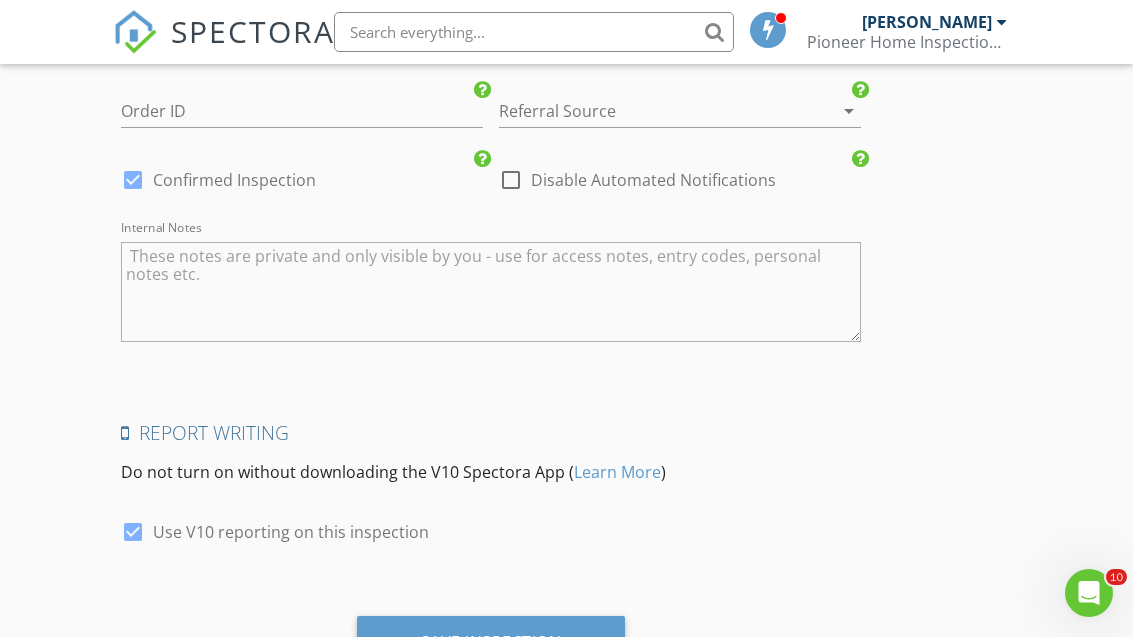 scroll, scrollTop: 3812, scrollLeft: 0, axis: vertical 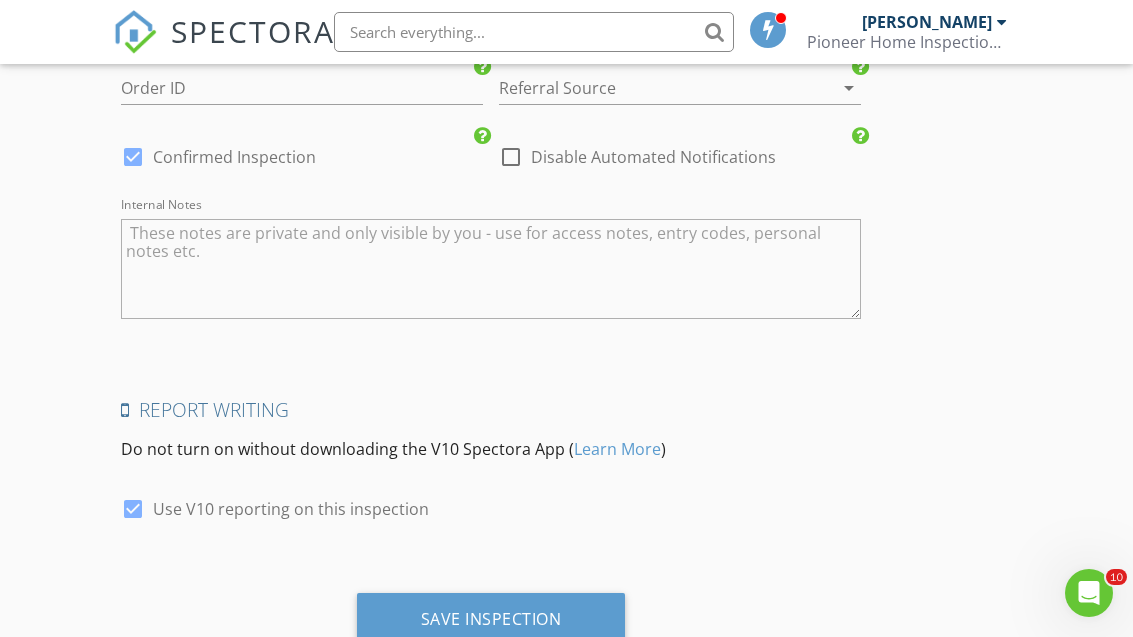 type on "Debrapyszrealtor@gmail.com" 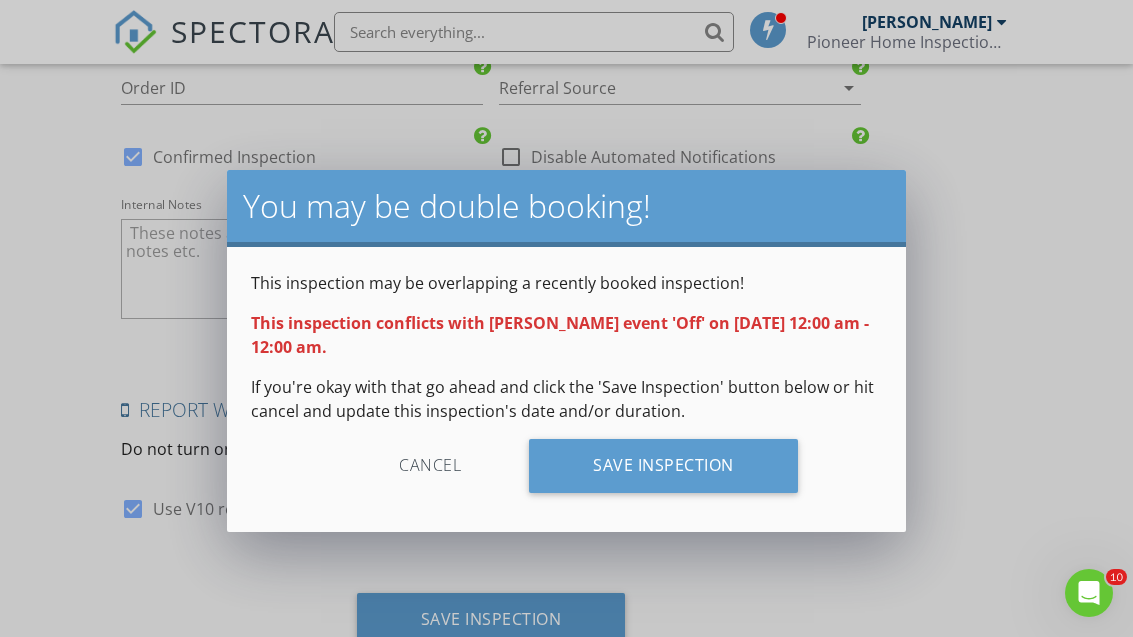 click on "Save Inspection" at bounding box center [663, 466] 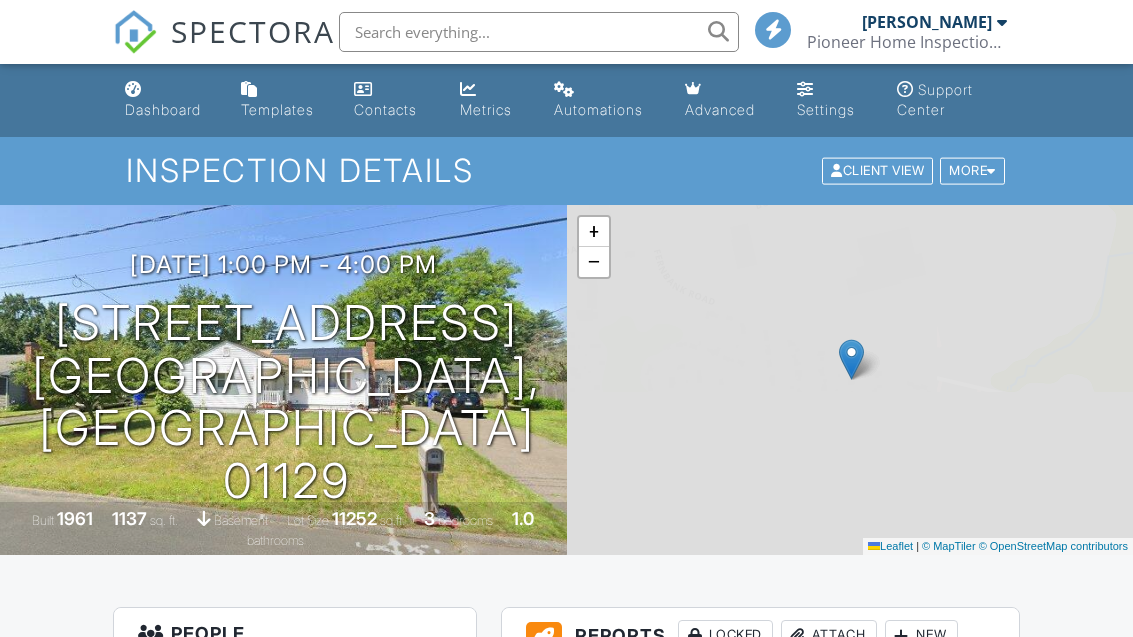 scroll, scrollTop: 0, scrollLeft: 0, axis: both 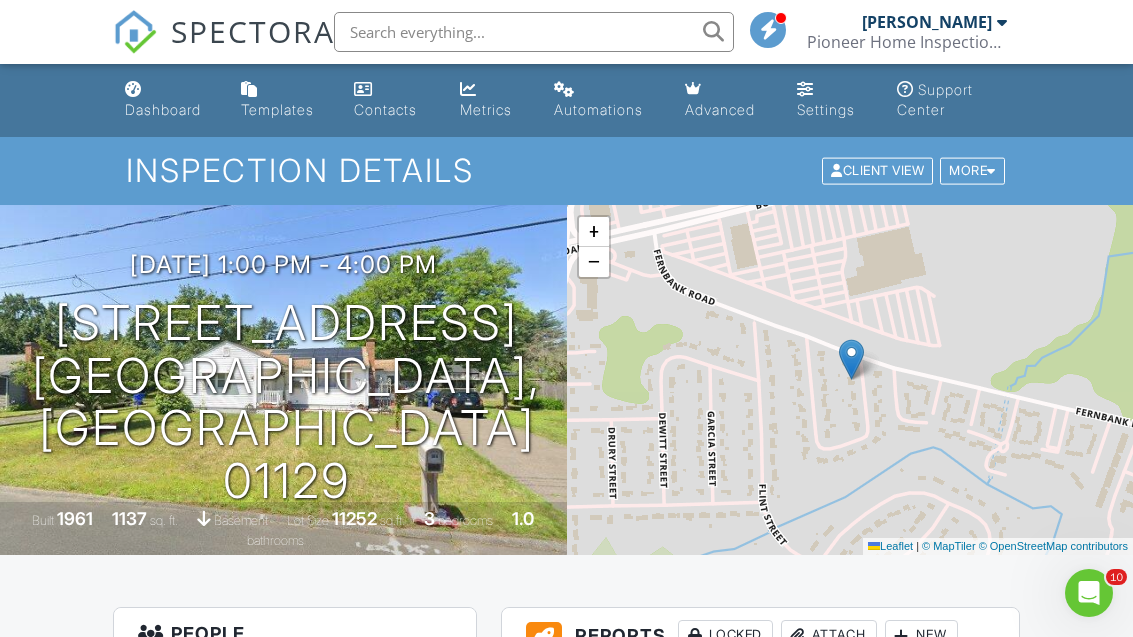 click on "Dashboard" at bounding box center (163, 109) 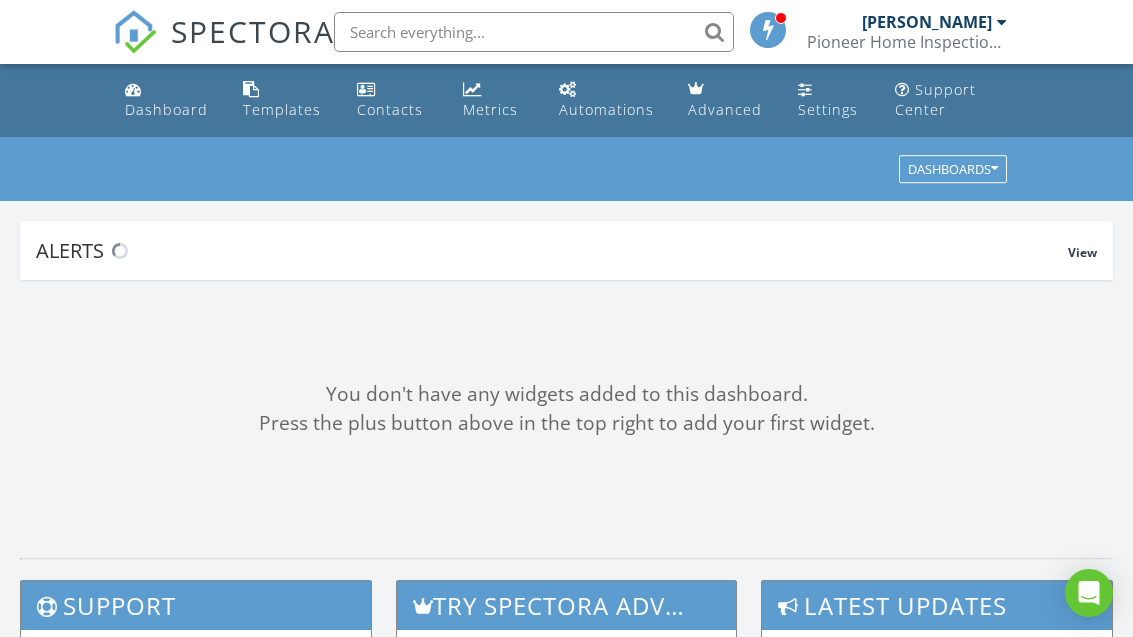 scroll, scrollTop: 0, scrollLeft: 0, axis: both 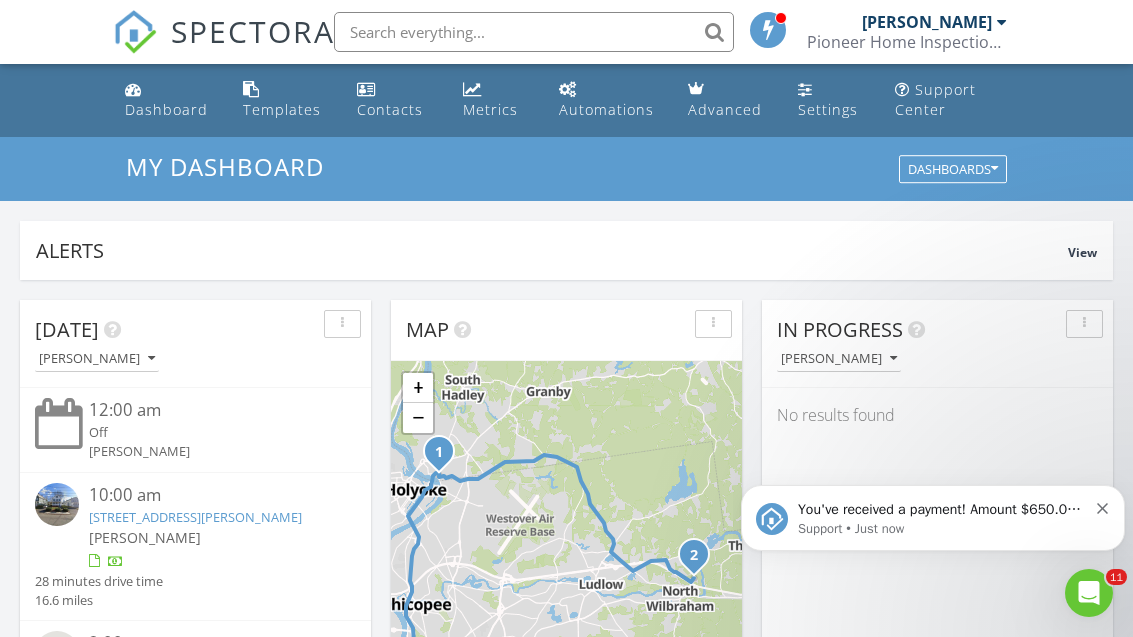 click 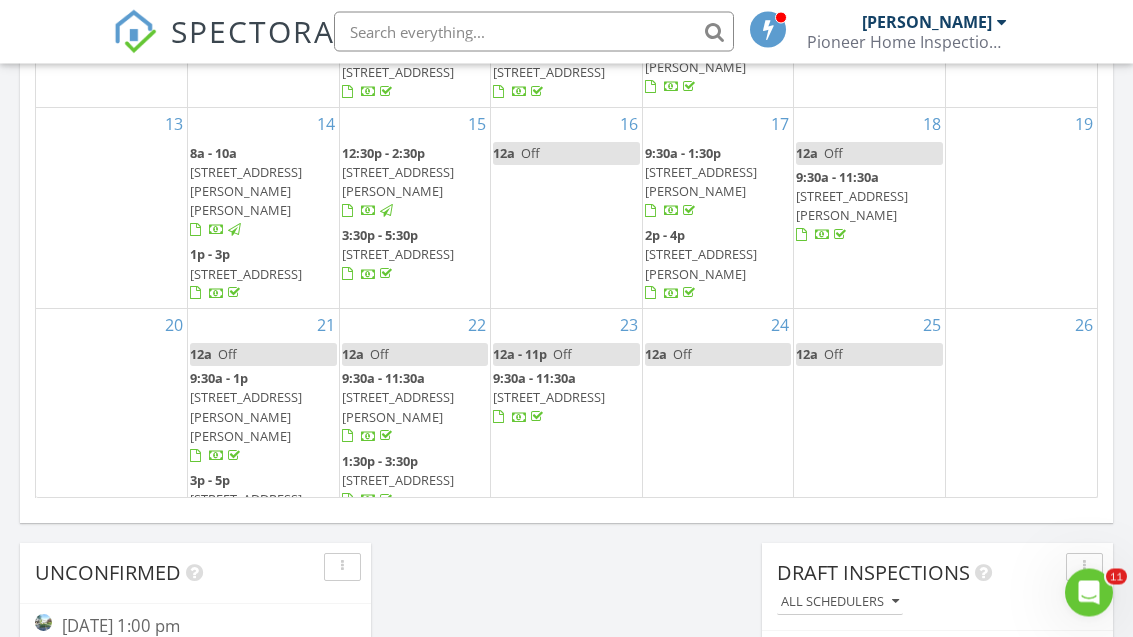 scroll, scrollTop: 1357, scrollLeft: 0, axis: vertical 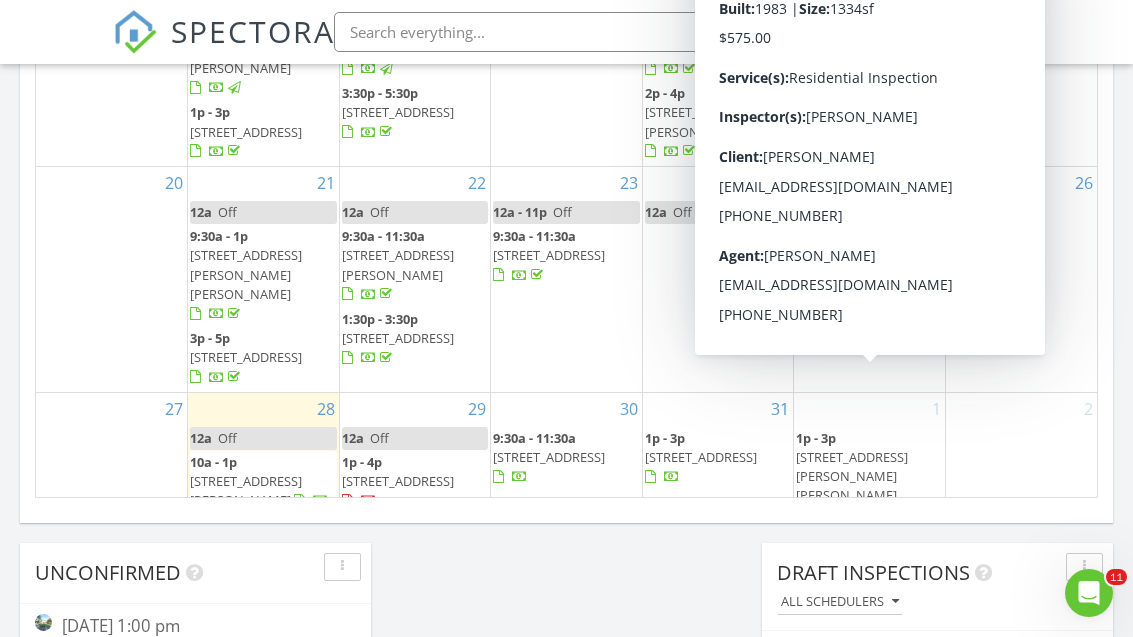 click on "87 Haviland St, Ludlow 01056" at bounding box center (852, 476) 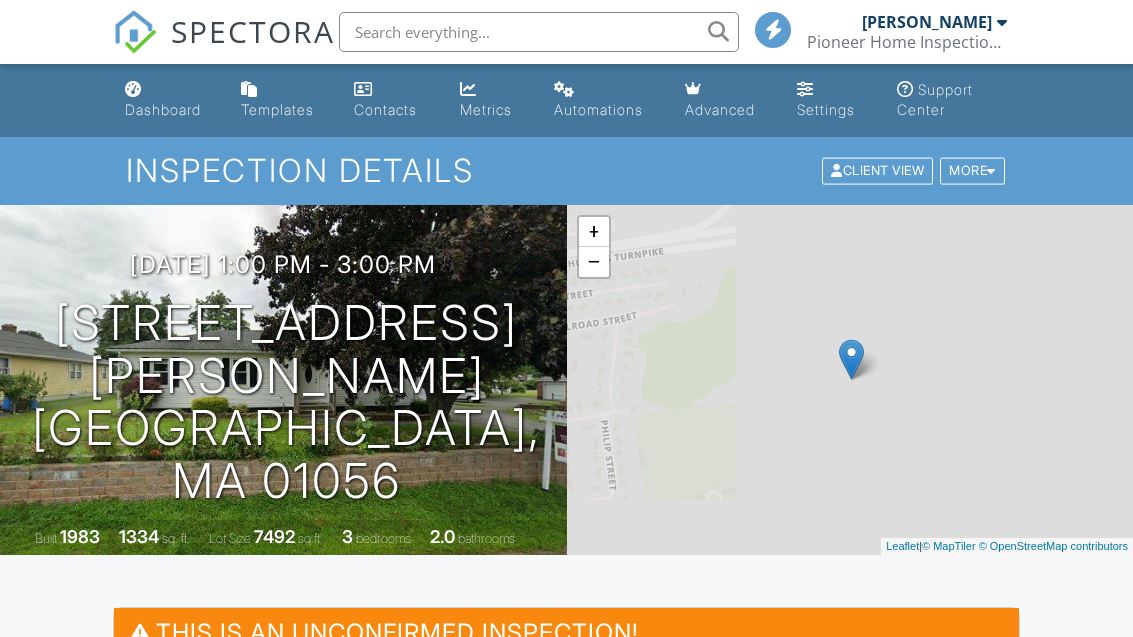 scroll, scrollTop: 0, scrollLeft: 0, axis: both 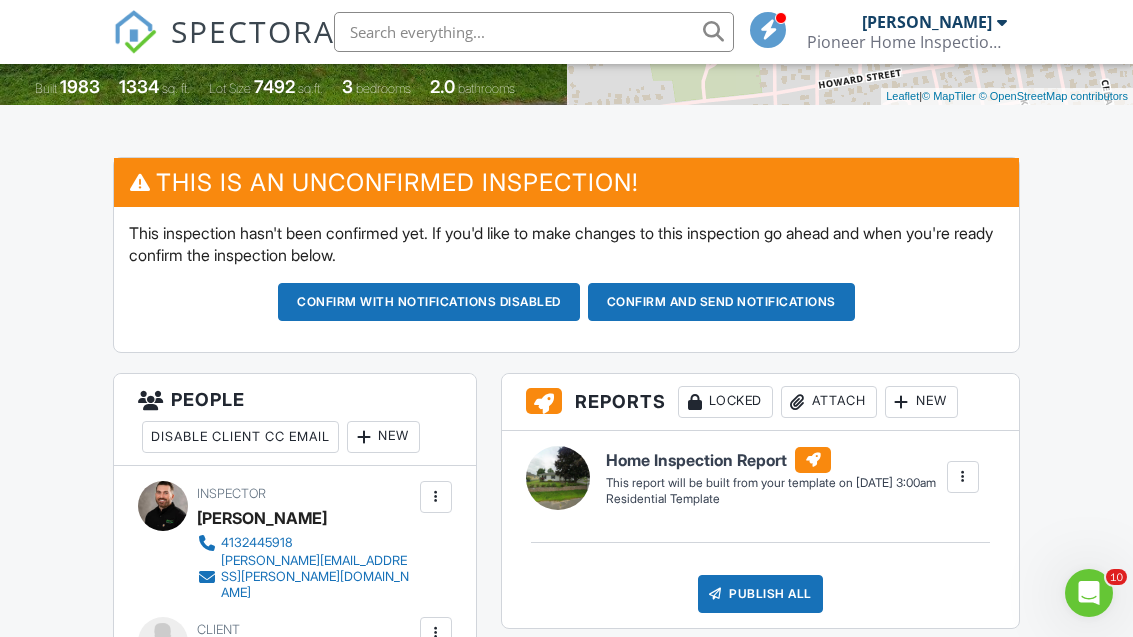 click on "Confirm and send notifications" at bounding box center [429, 302] 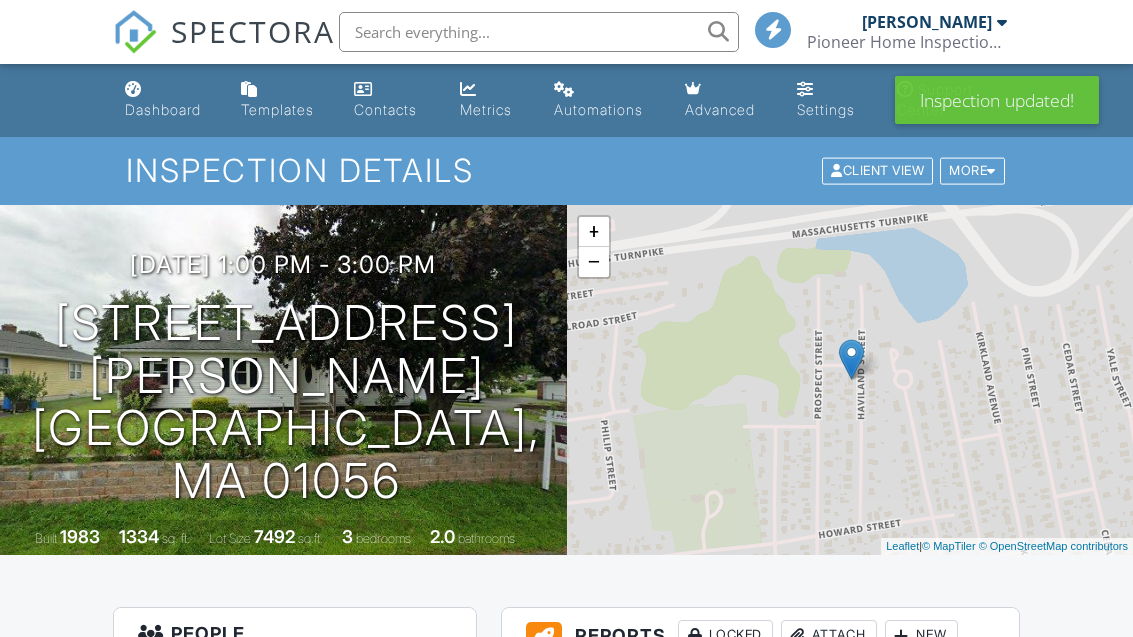 scroll, scrollTop: 0, scrollLeft: 0, axis: both 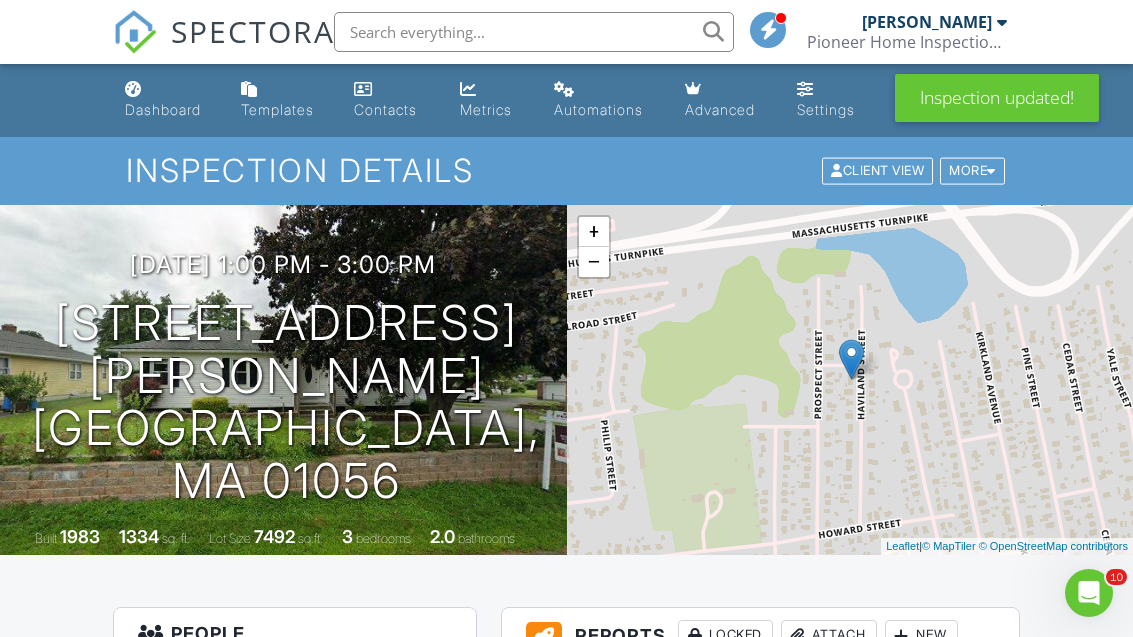 click on "Dashboard" at bounding box center [163, 109] 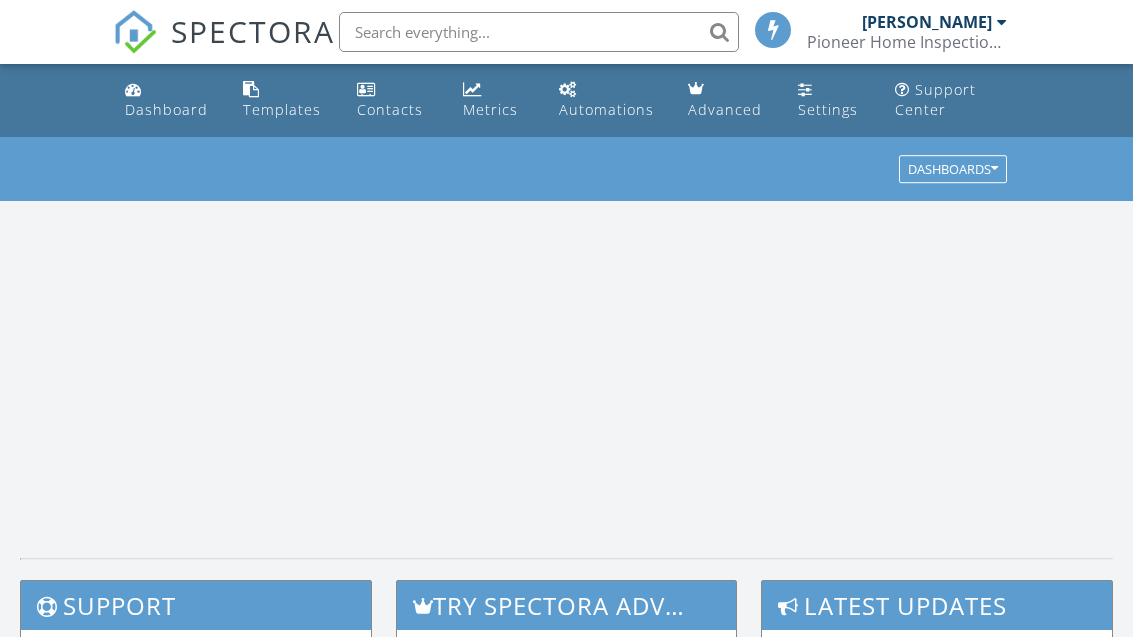 scroll, scrollTop: 0, scrollLeft: 0, axis: both 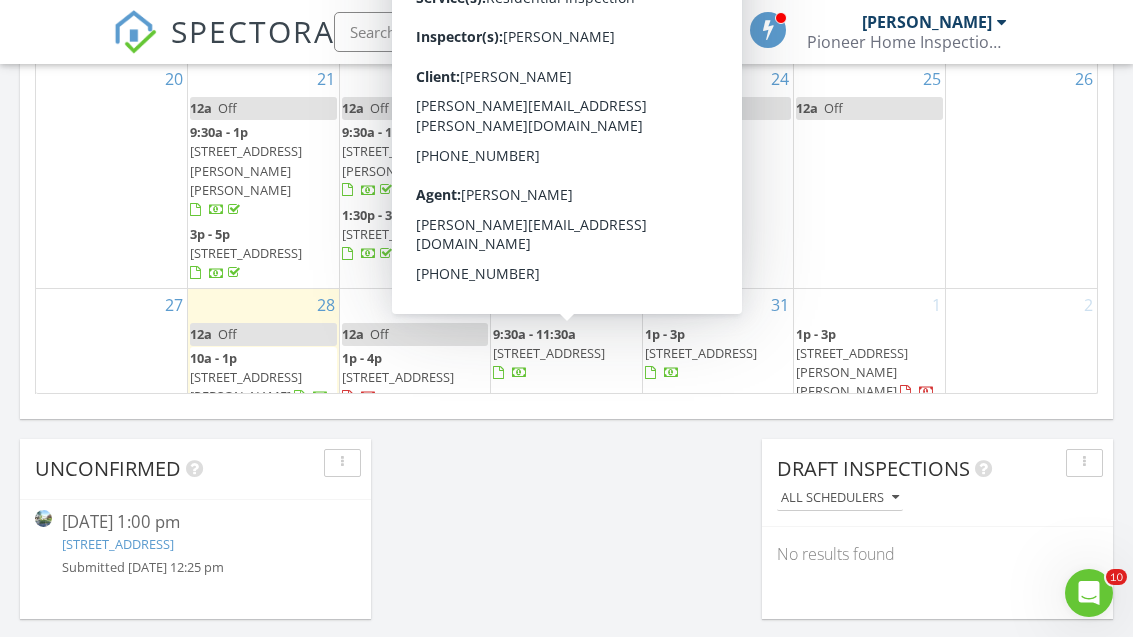 click on "36 Benz St, Springfield 01118" at bounding box center [549, 416] 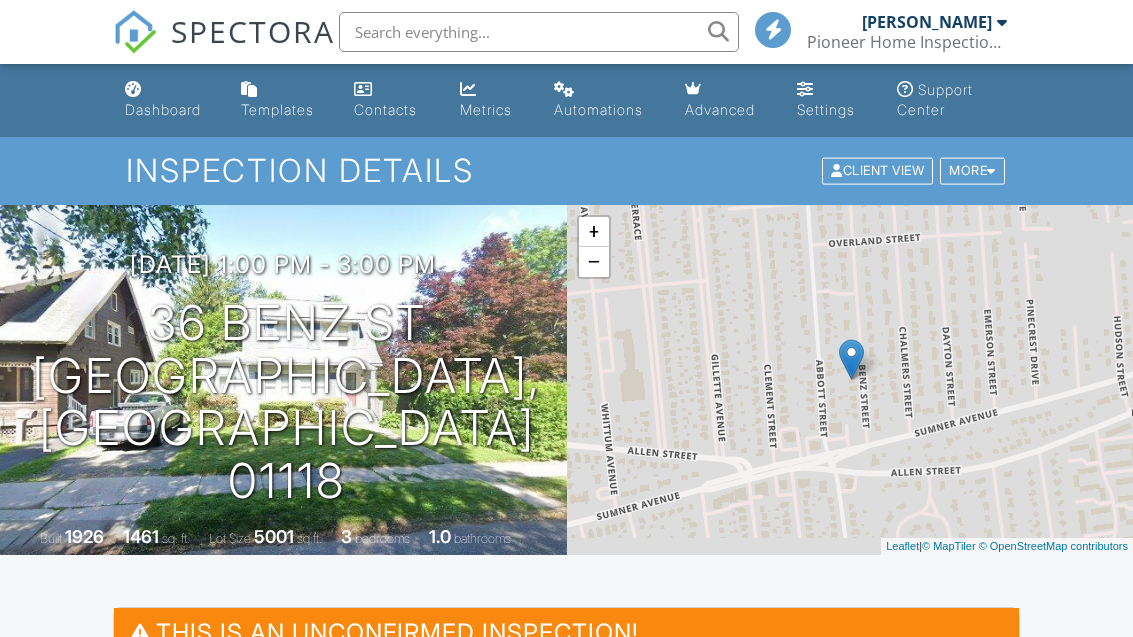 scroll, scrollTop: 0, scrollLeft: 0, axis: both 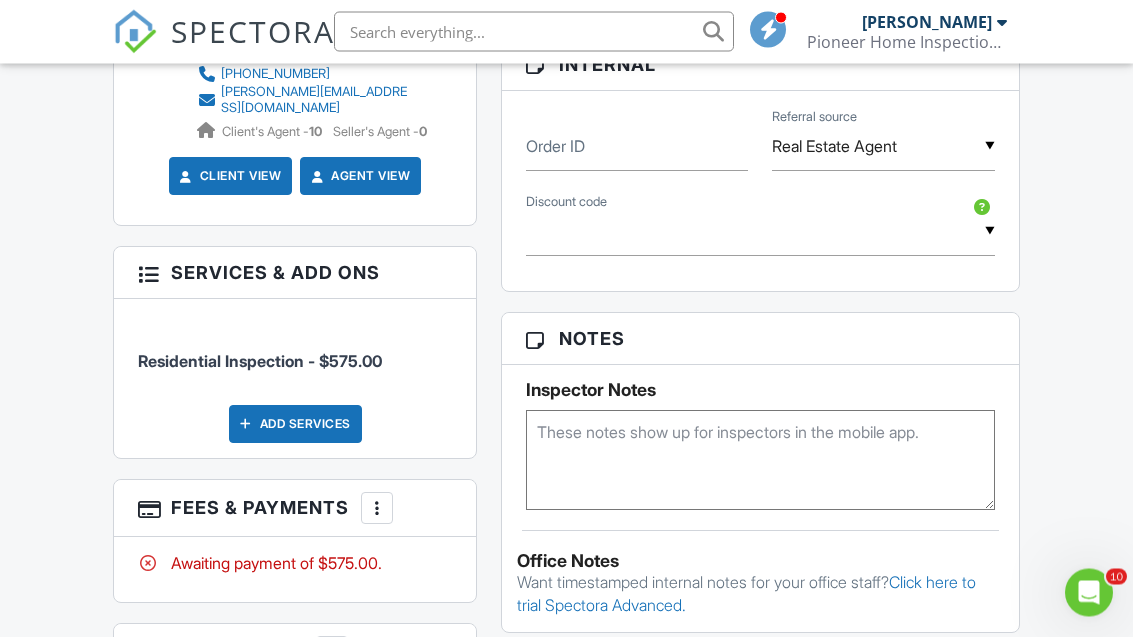 click at bounding box center [377, 509] 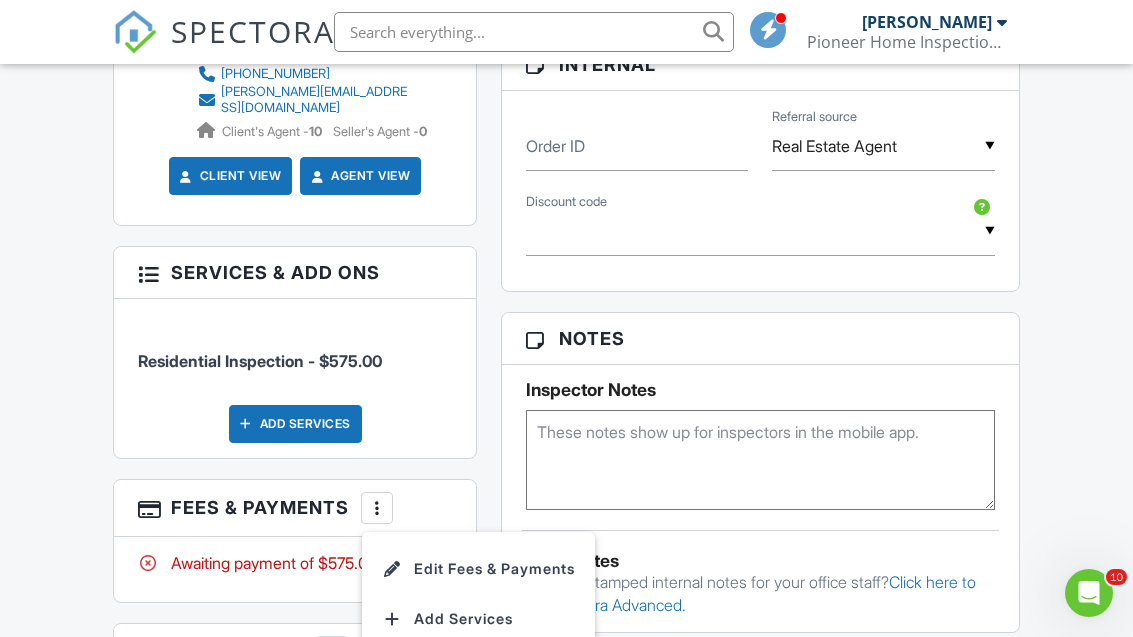 click on "Edit Fees & Payments" at bounding box center [478, 569] 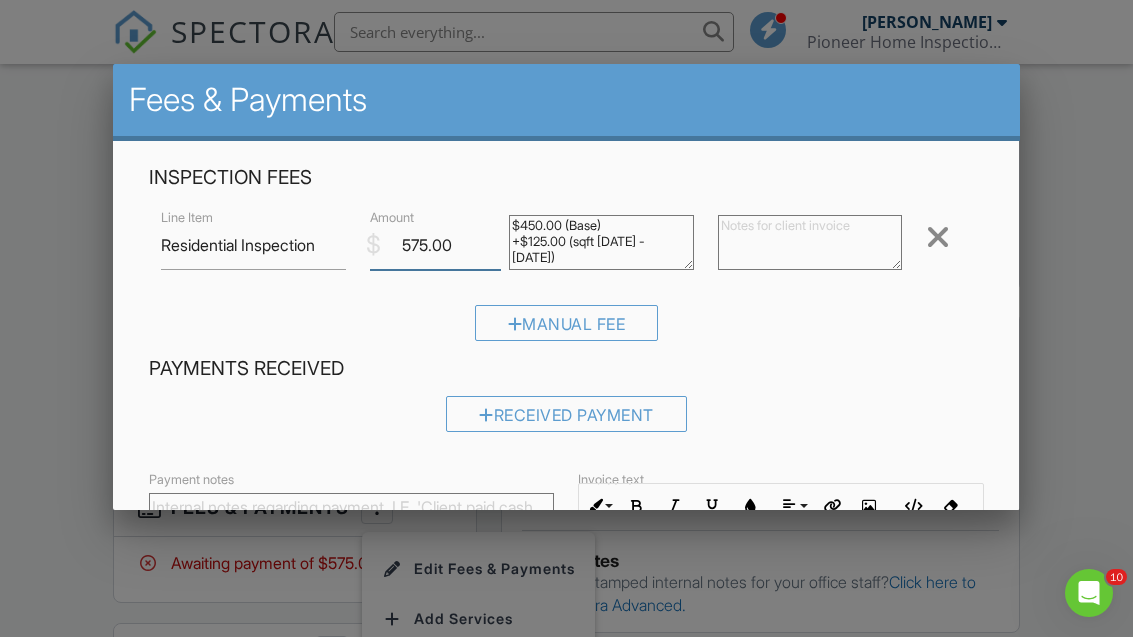 click on "575.00" at bounding box center [435, 245] 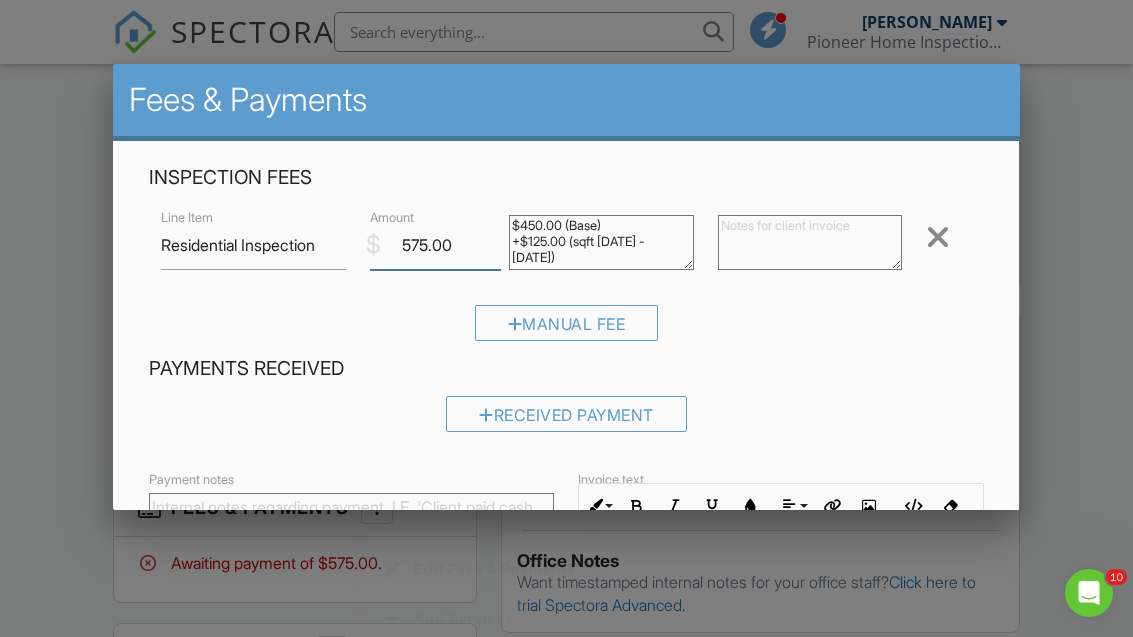 scroll, scrollTop: 1207, scrollLeft: 0, axis: vertical 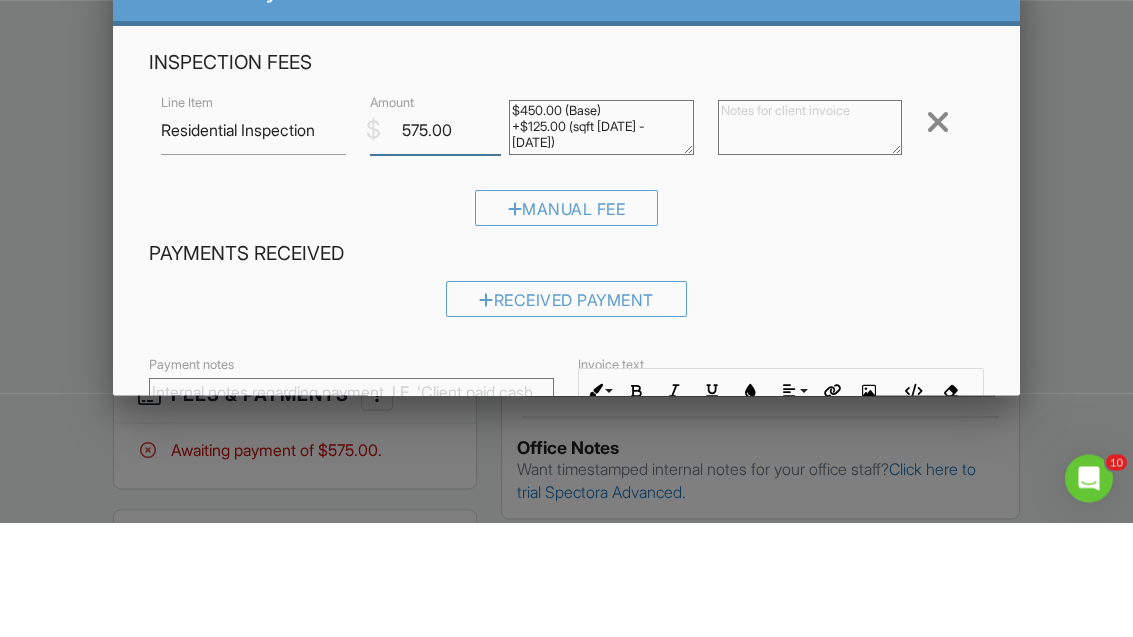 click on "575.00" at bounding box center (435, 245) 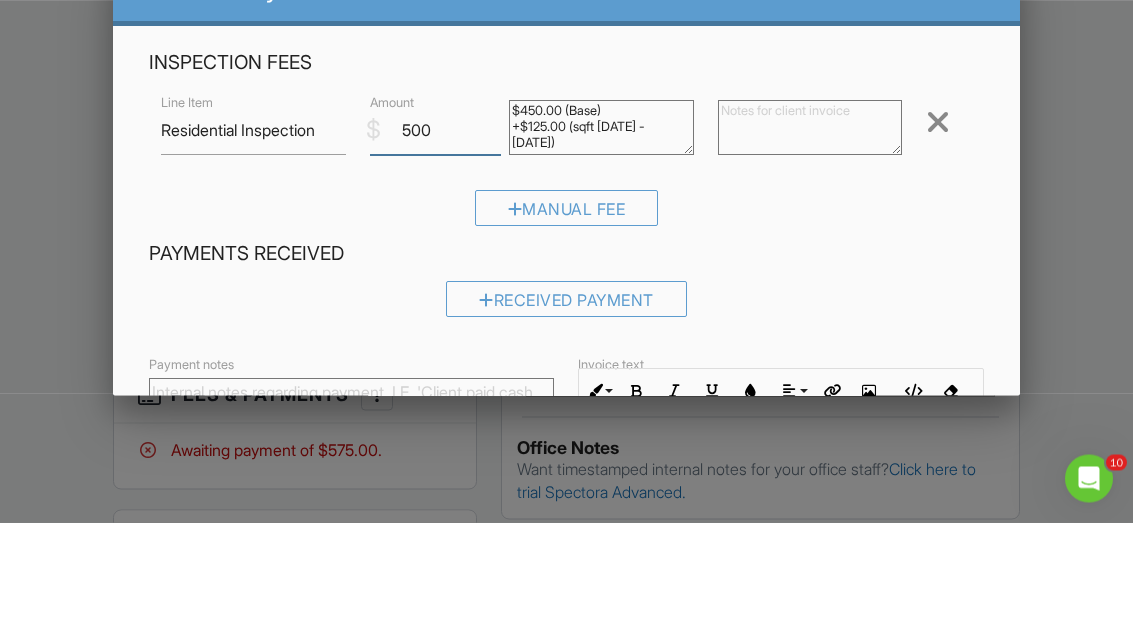 type on "500" 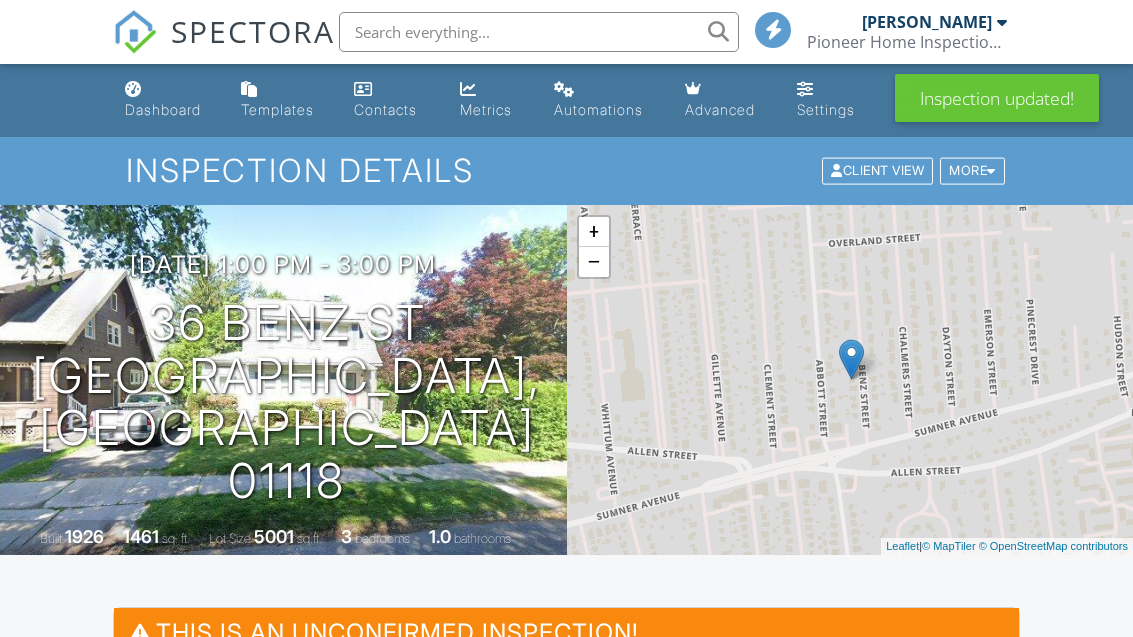 scroll, scrollTop: 378, scrollLeft: 0, axis: vertical 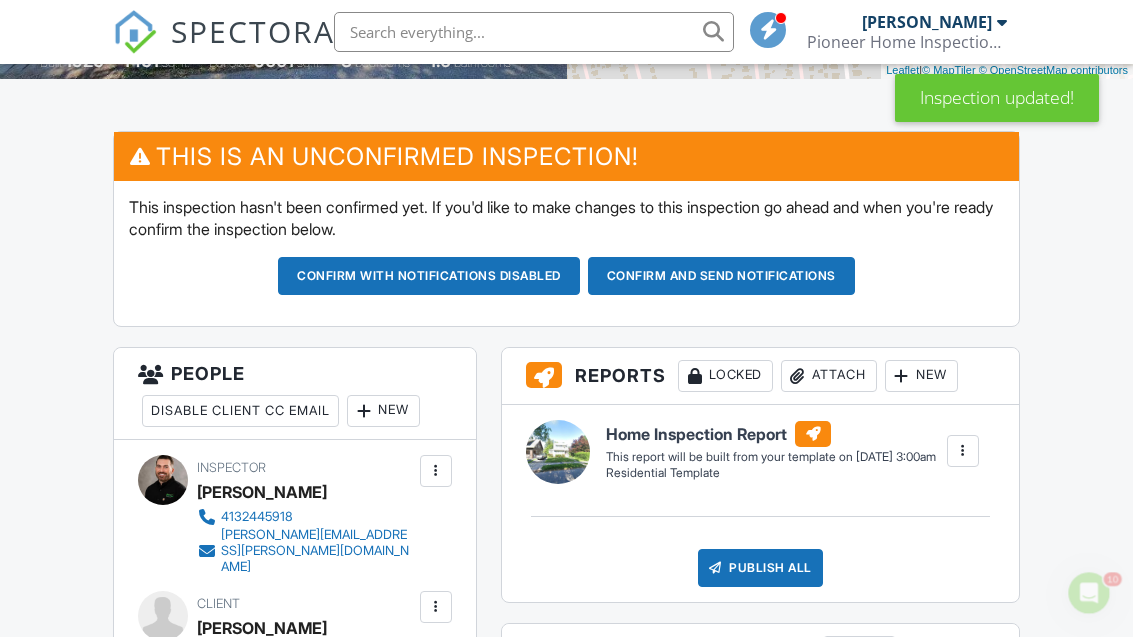 click on "Confirm and send notifications" at bounding box center (429, 276) 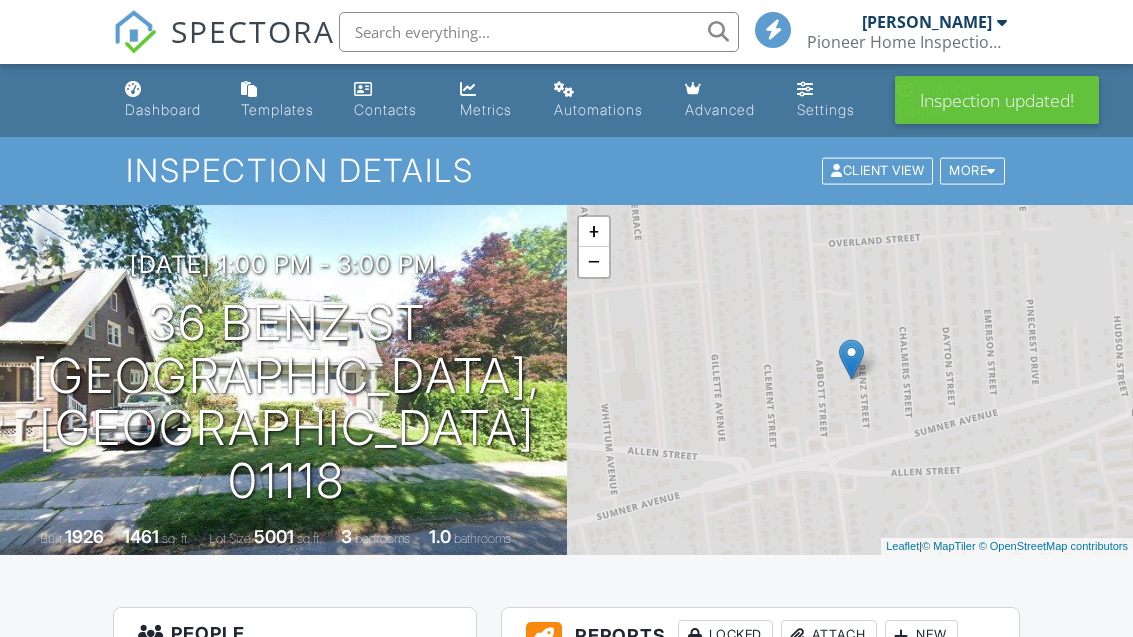scroll, scrollTop: 0, scrollLeft: 0, axis: both 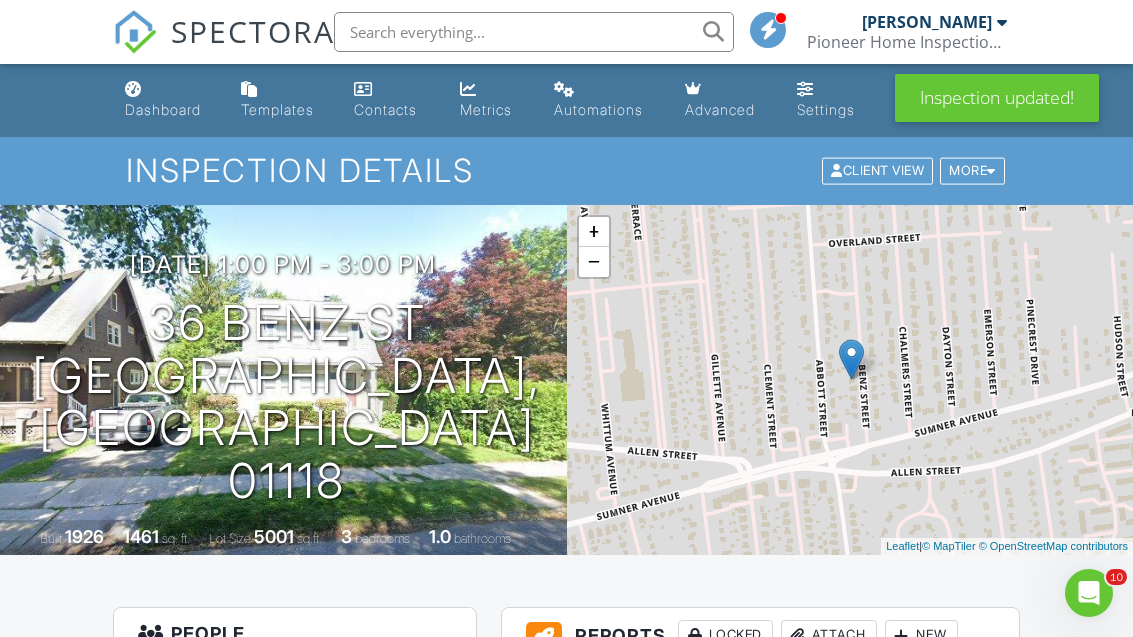 click on "Dashboard" at bounding box center [163, 109] 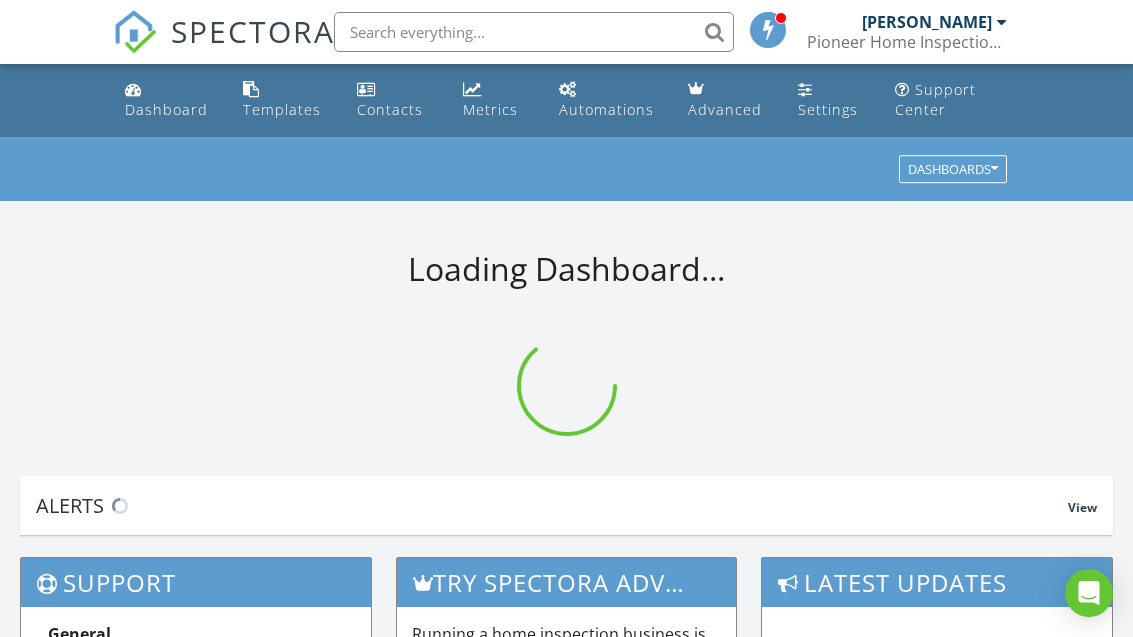 scroll, scrollTop: 0, scrollLeft: 0, axis: both 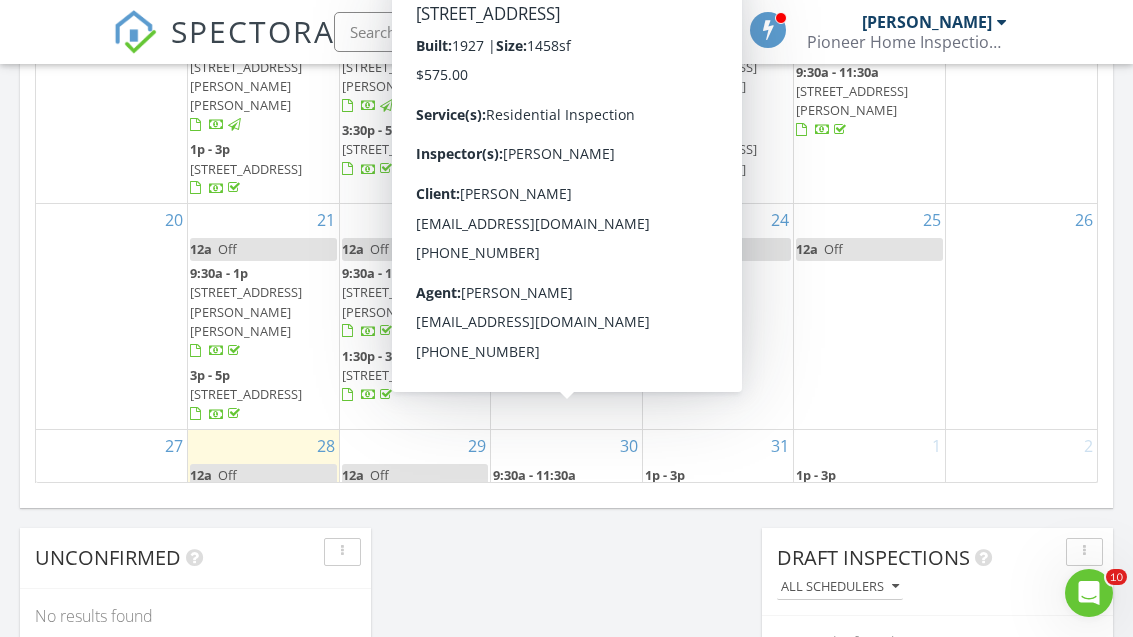click on "[STREET_ADDRESS]" at bounding box center (549, 494) 